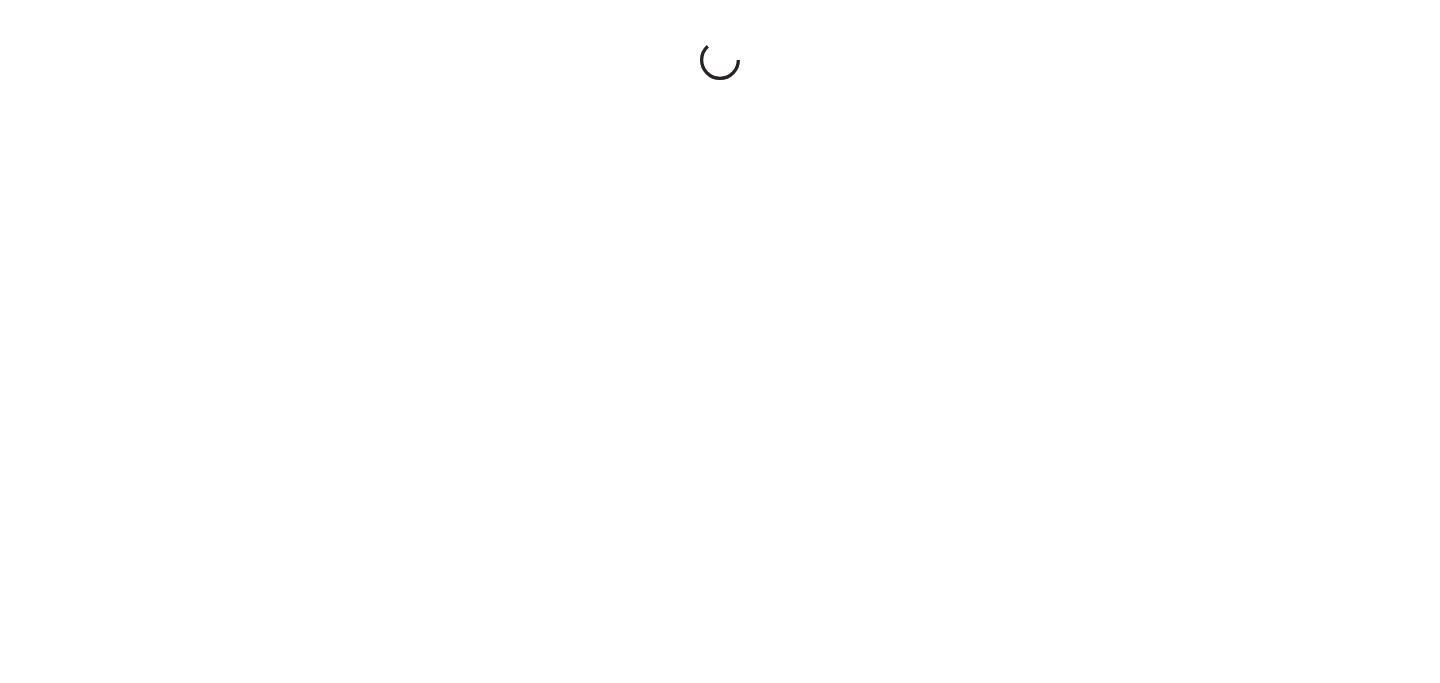 scroll, scrollTop: 0, scrollLeft: 0, axis: both 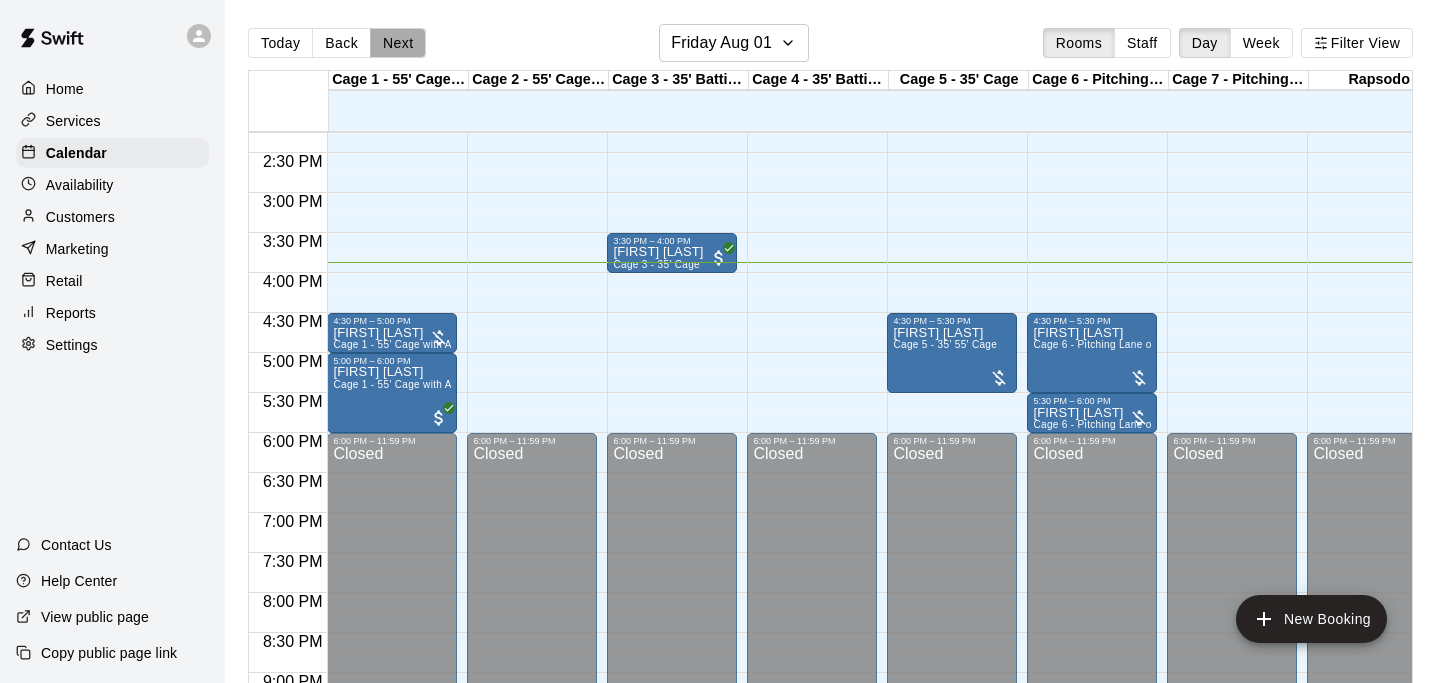 click on "Next" at bounding box center (398, 43) 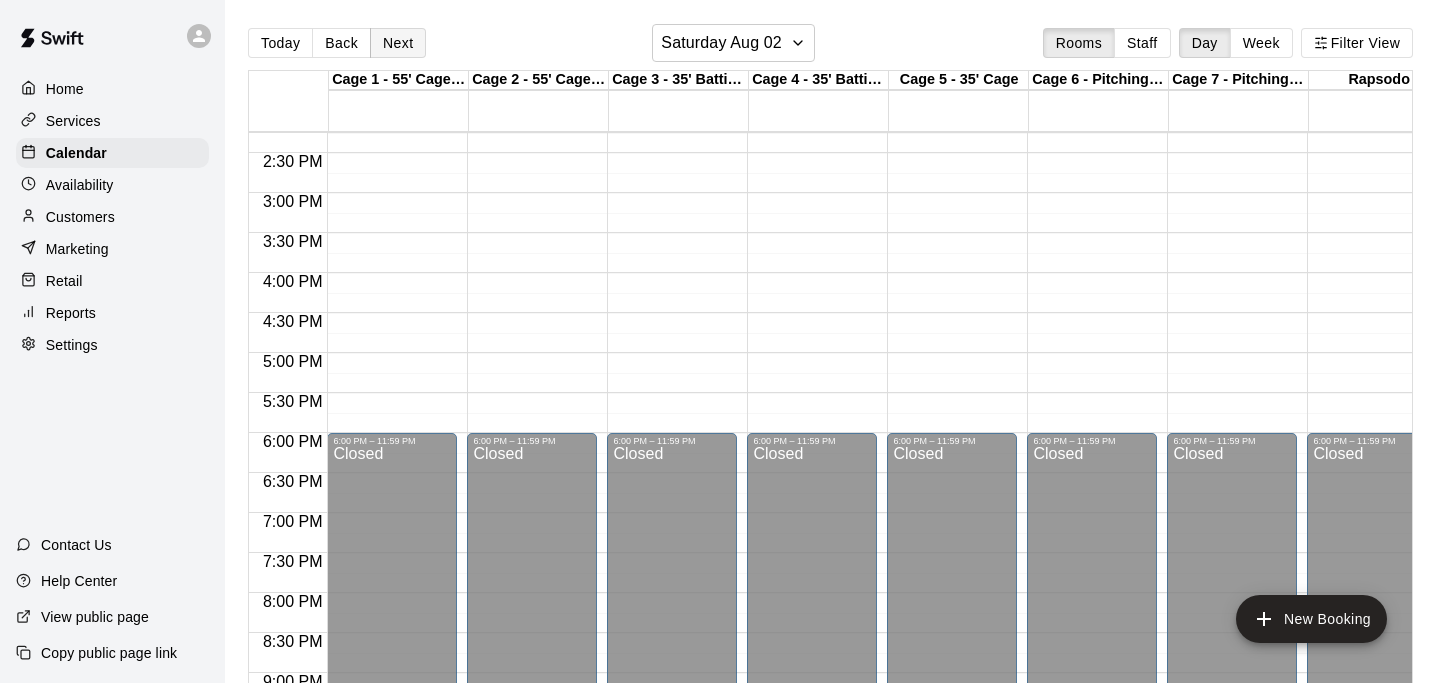 click on "Next" at bounding box center [398, 43] 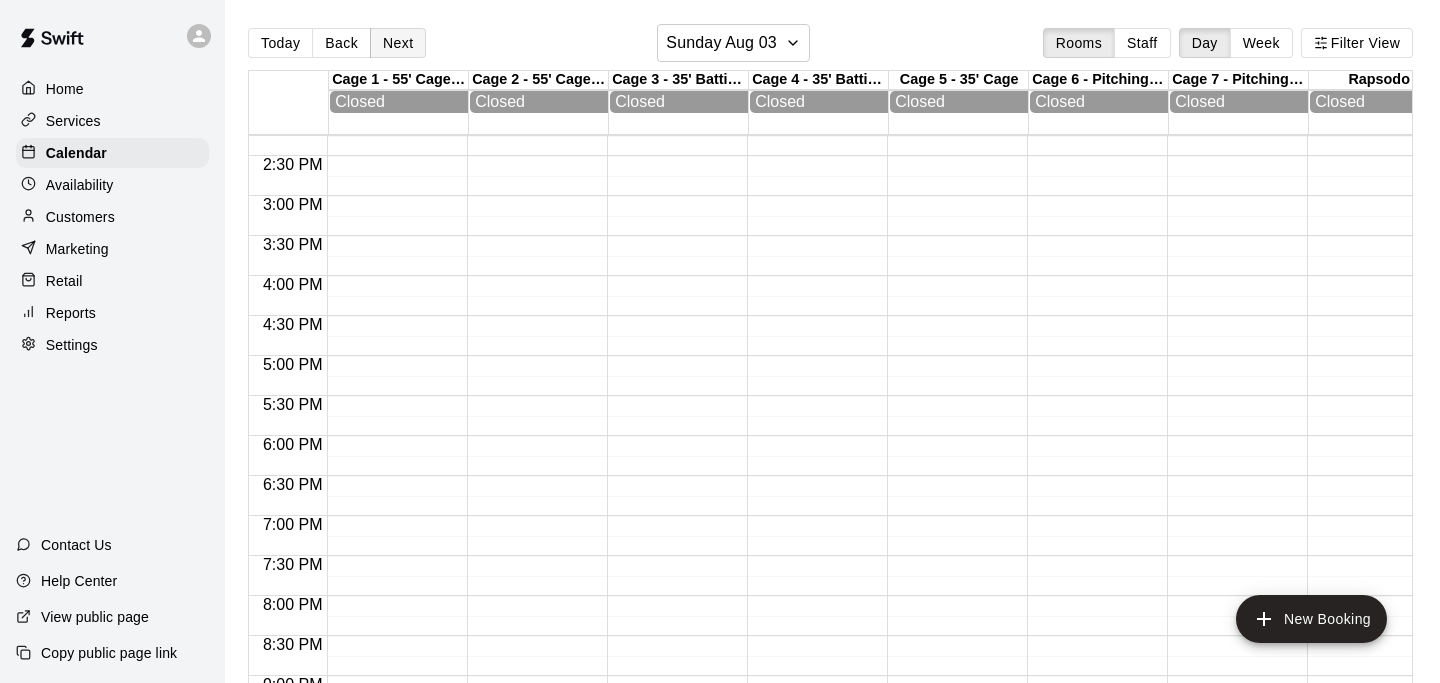 click on "Next" at bounding box center (398, 43) 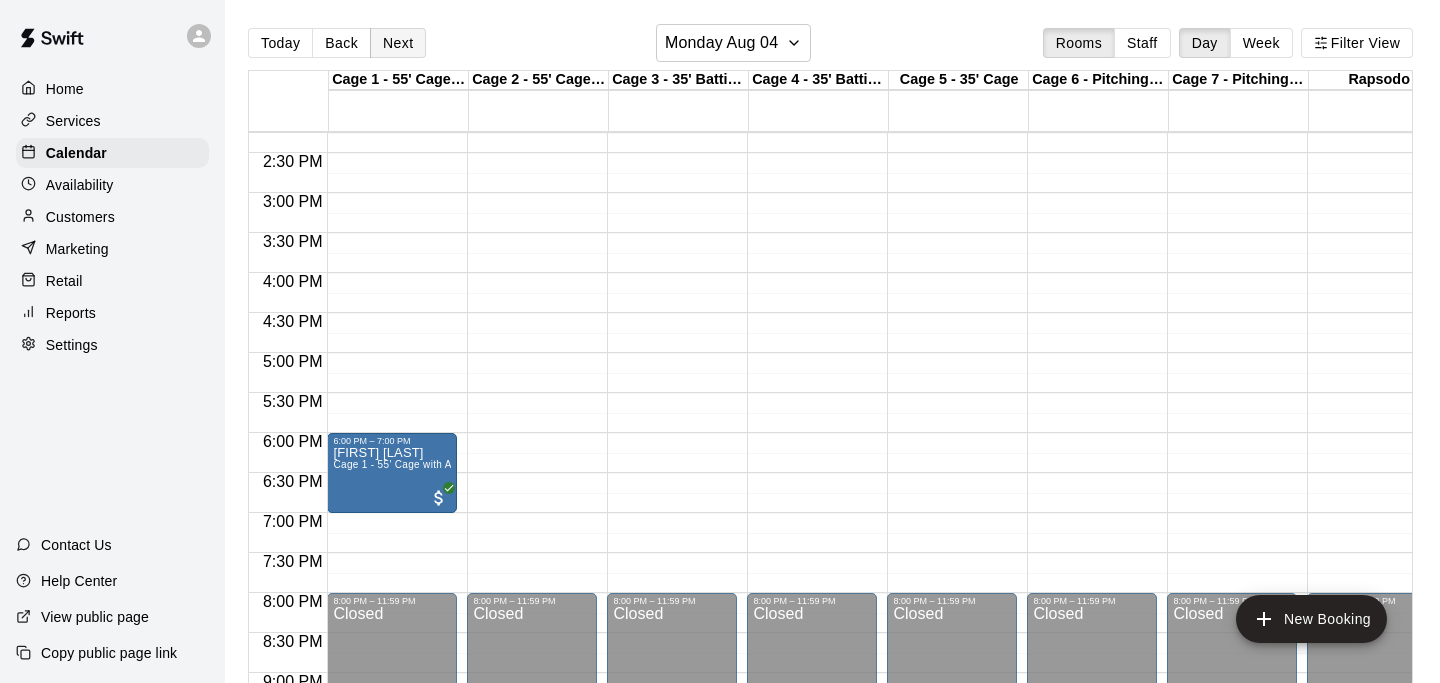 click on "Next" at bounding box center (398, 43) 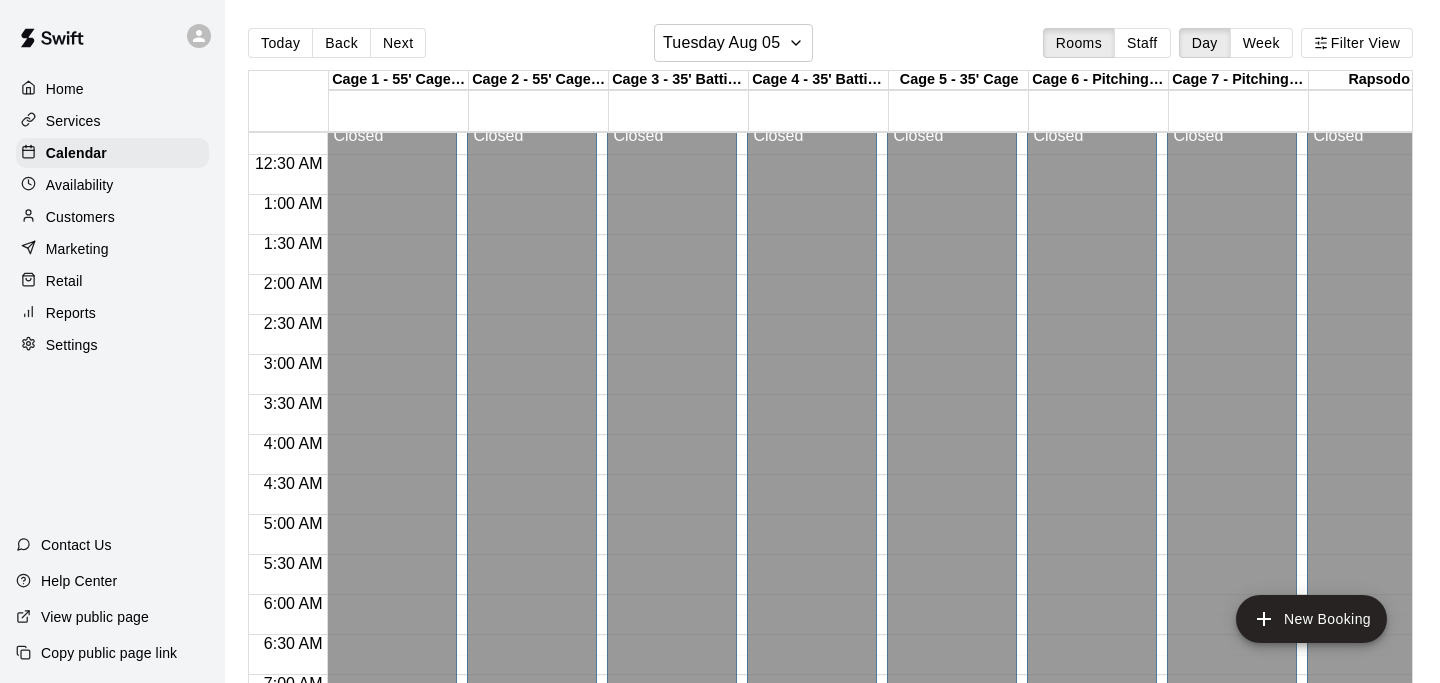 scroll, scrollTop: 0, scrollLeft: 0, axis: both 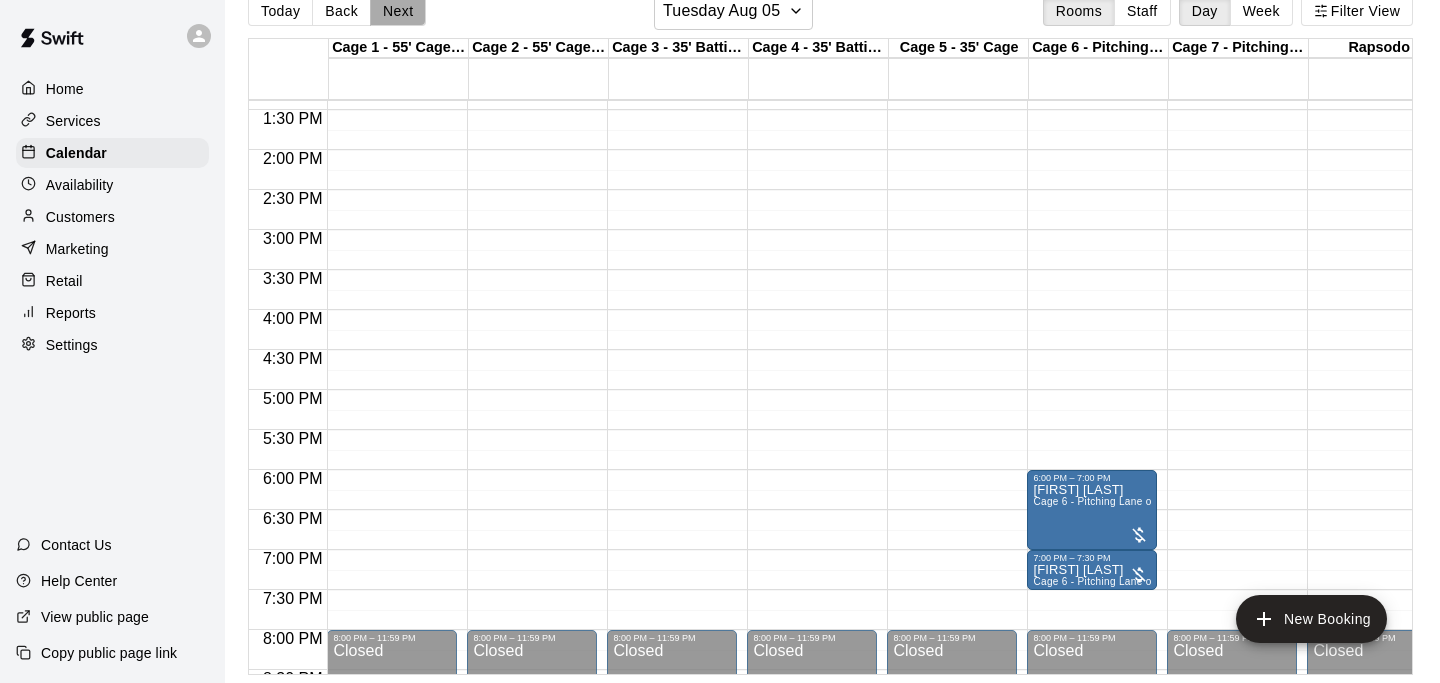 click on "Next" at bounding box center (398, 11) 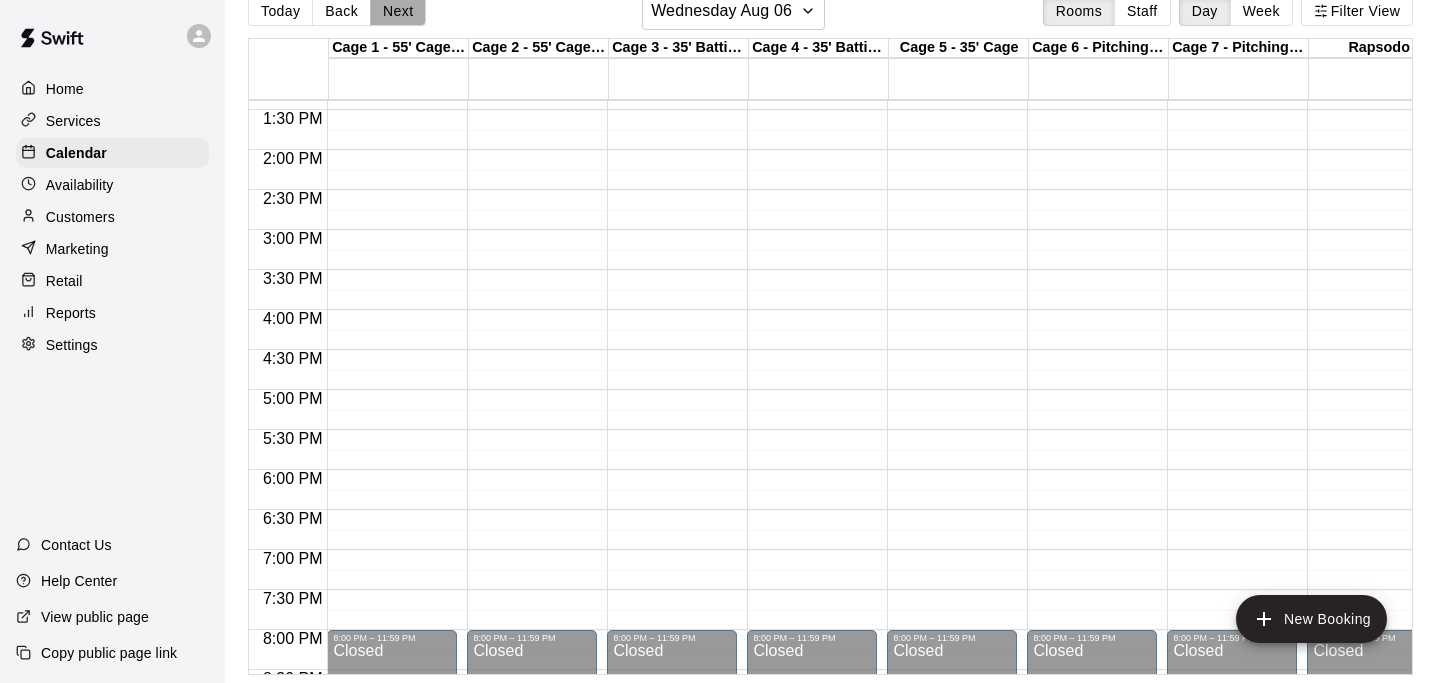 click on "Next" at bounding box center [398, 11] 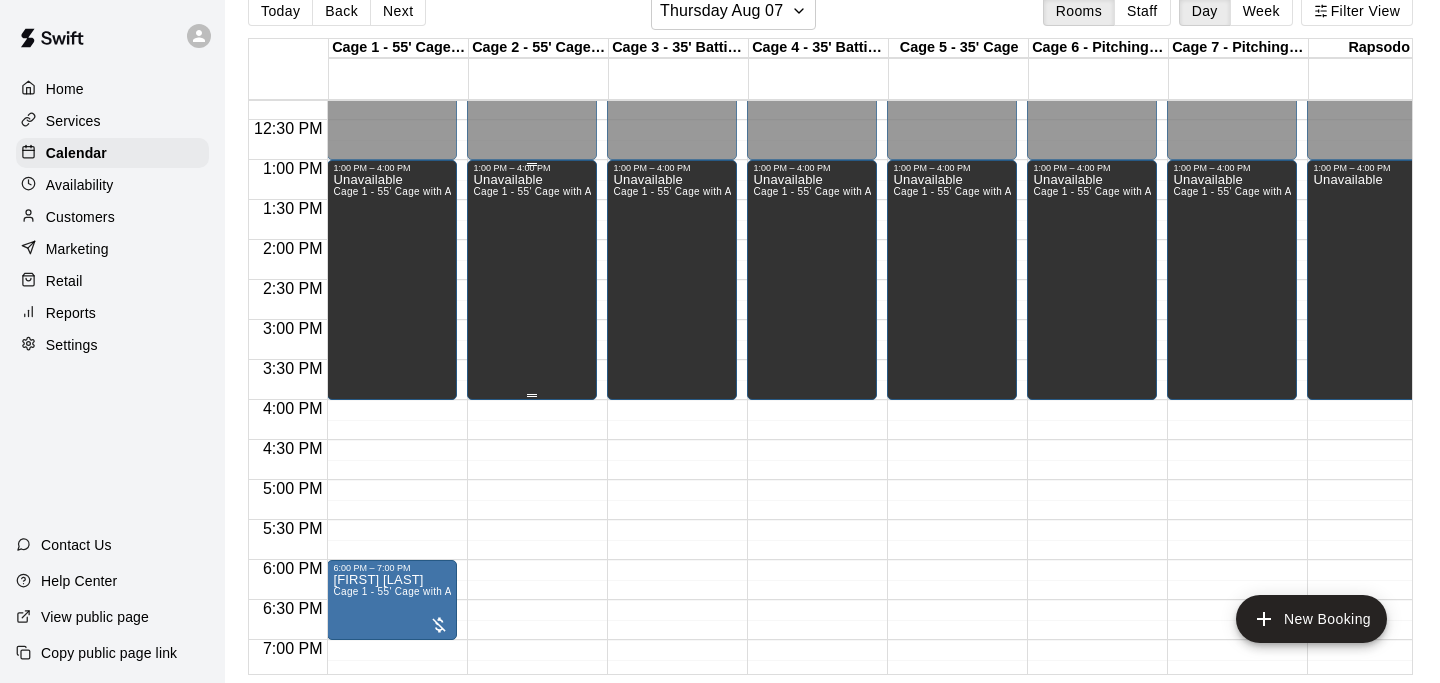 scroll, scrollTop: 969, scrollLeft: 0, axis: vertical 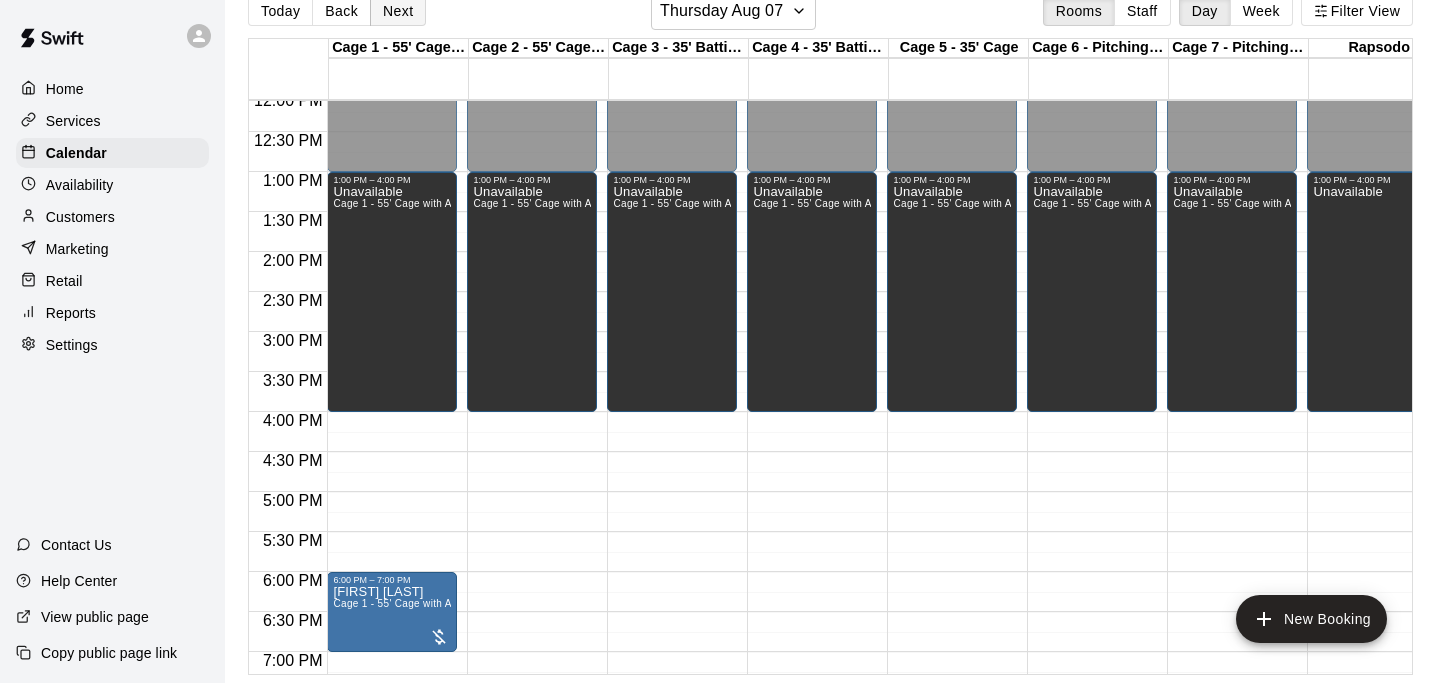 click on "Next" at bounding box center (398, 11) 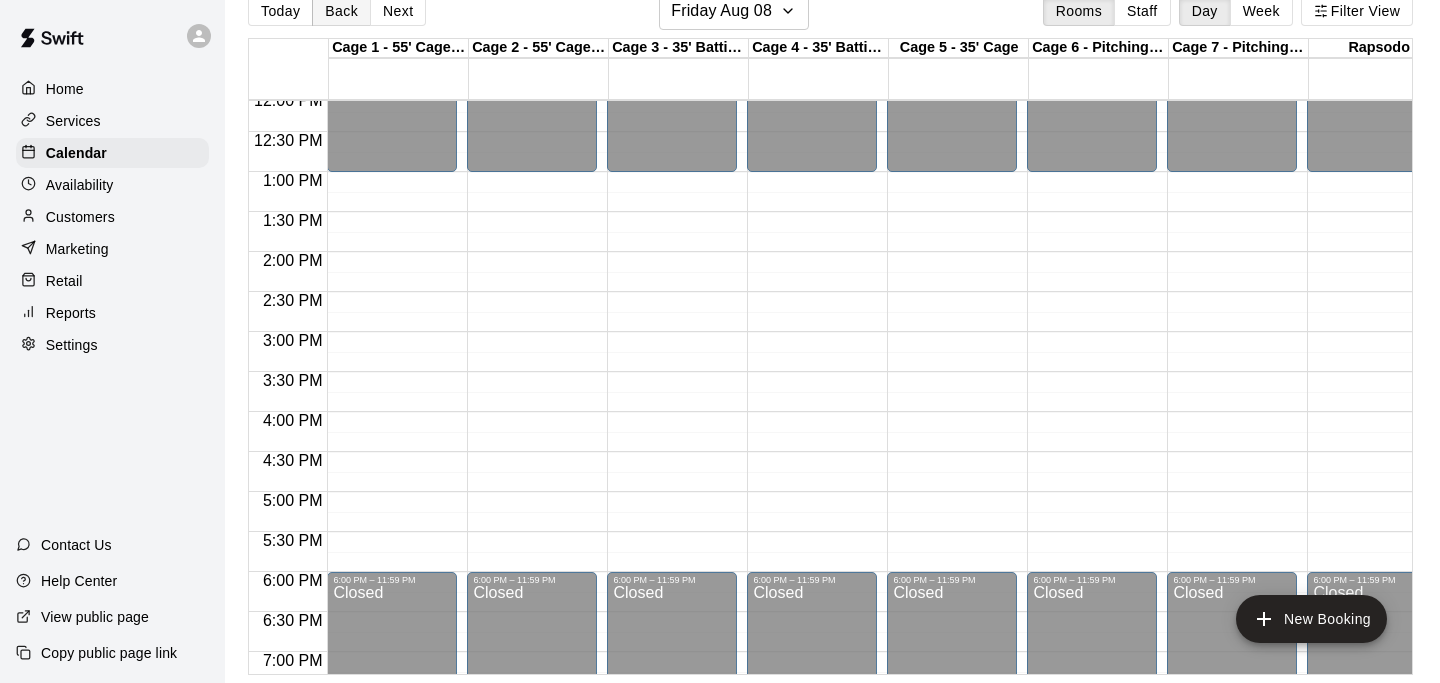 click on "Back" at bounding box center [341, 11] 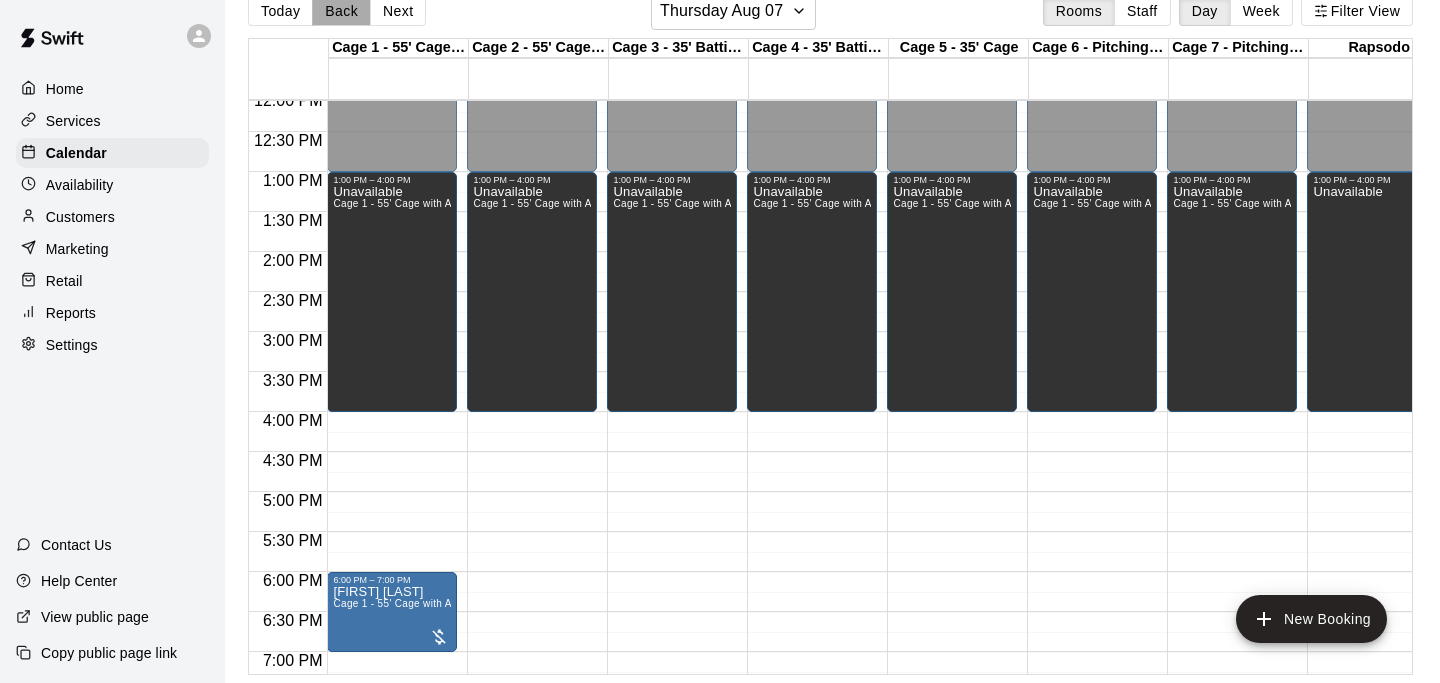 click on "Back" at bounding box center [341, 11] 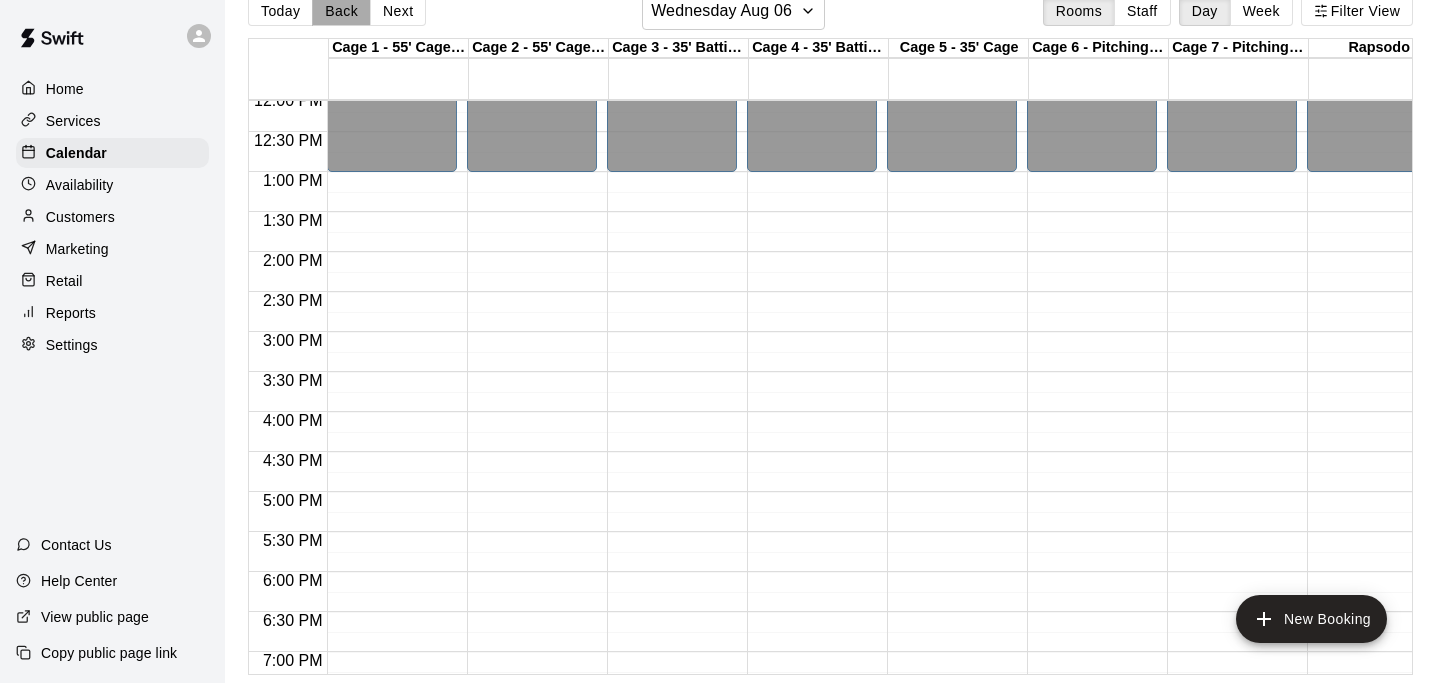 click on "Back" at bounding box center (341, 11) 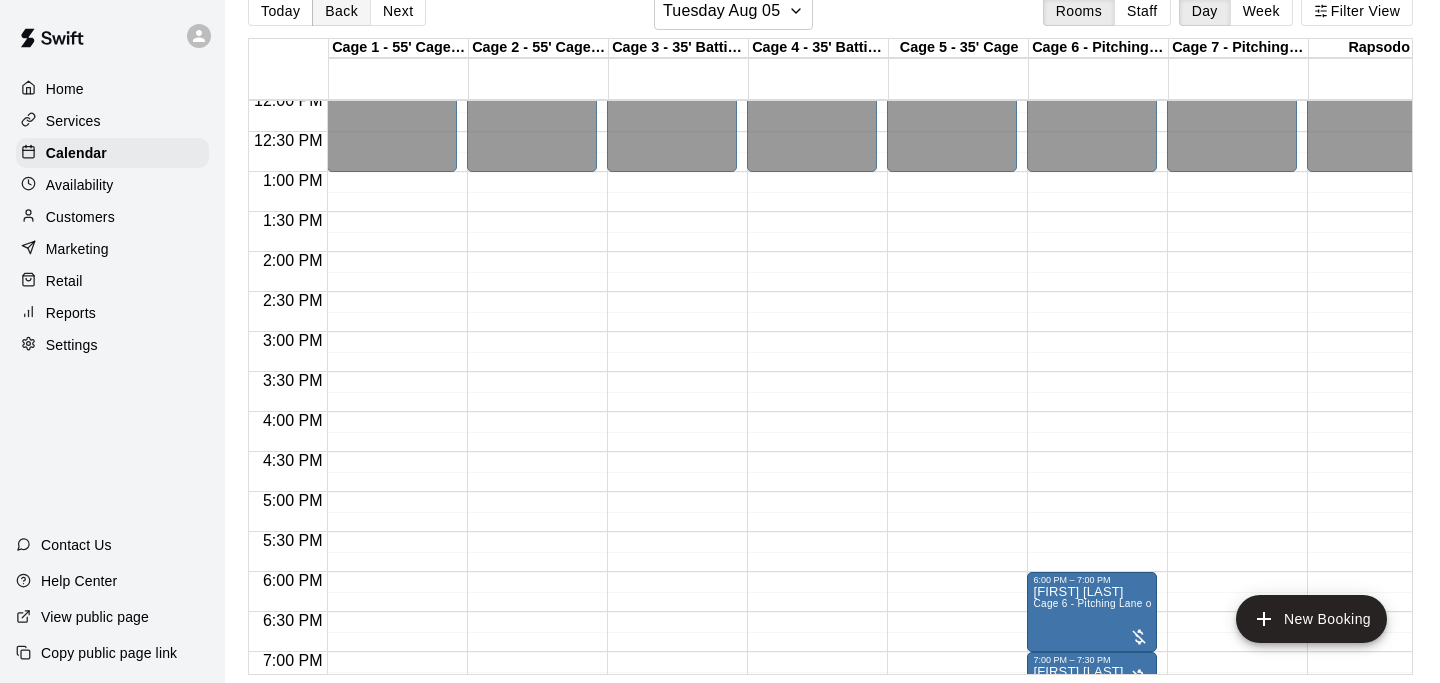 click on "Back" at bounding box center [341, 11] 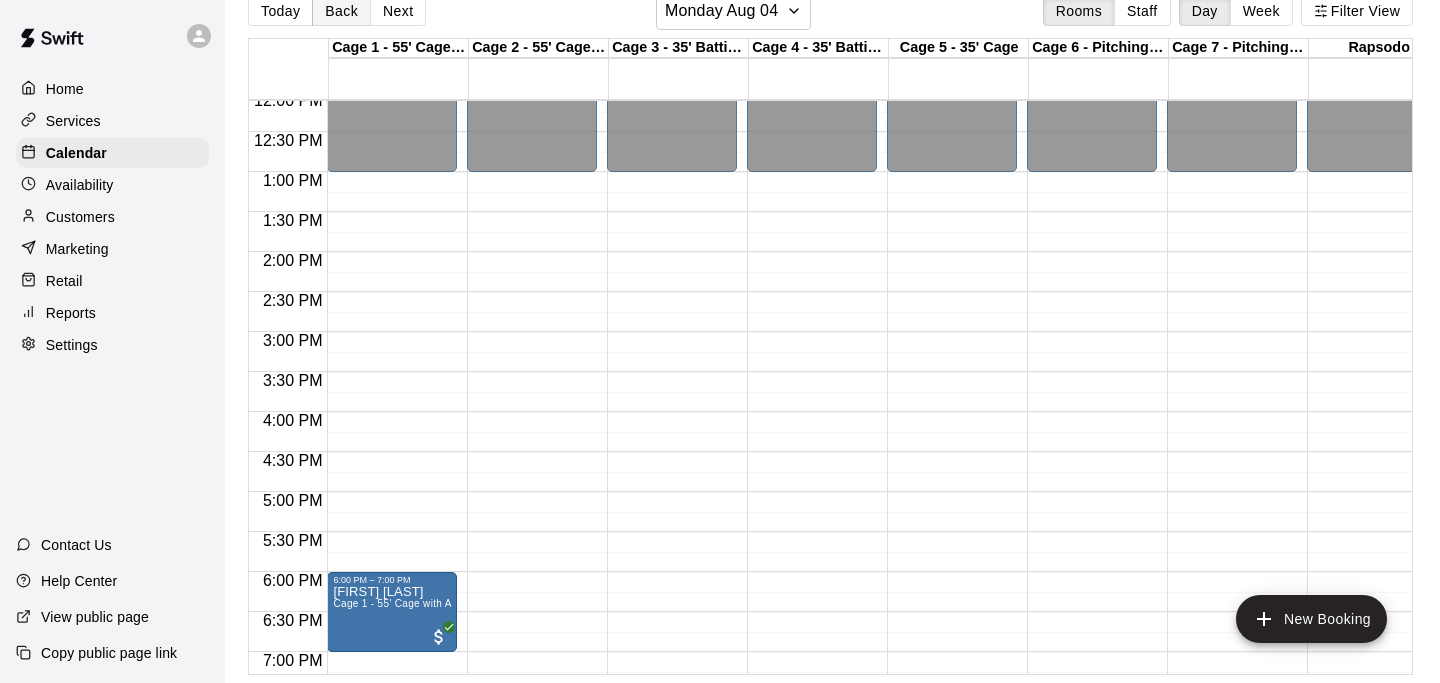 click on "Back" at bounding box center [341, 11] 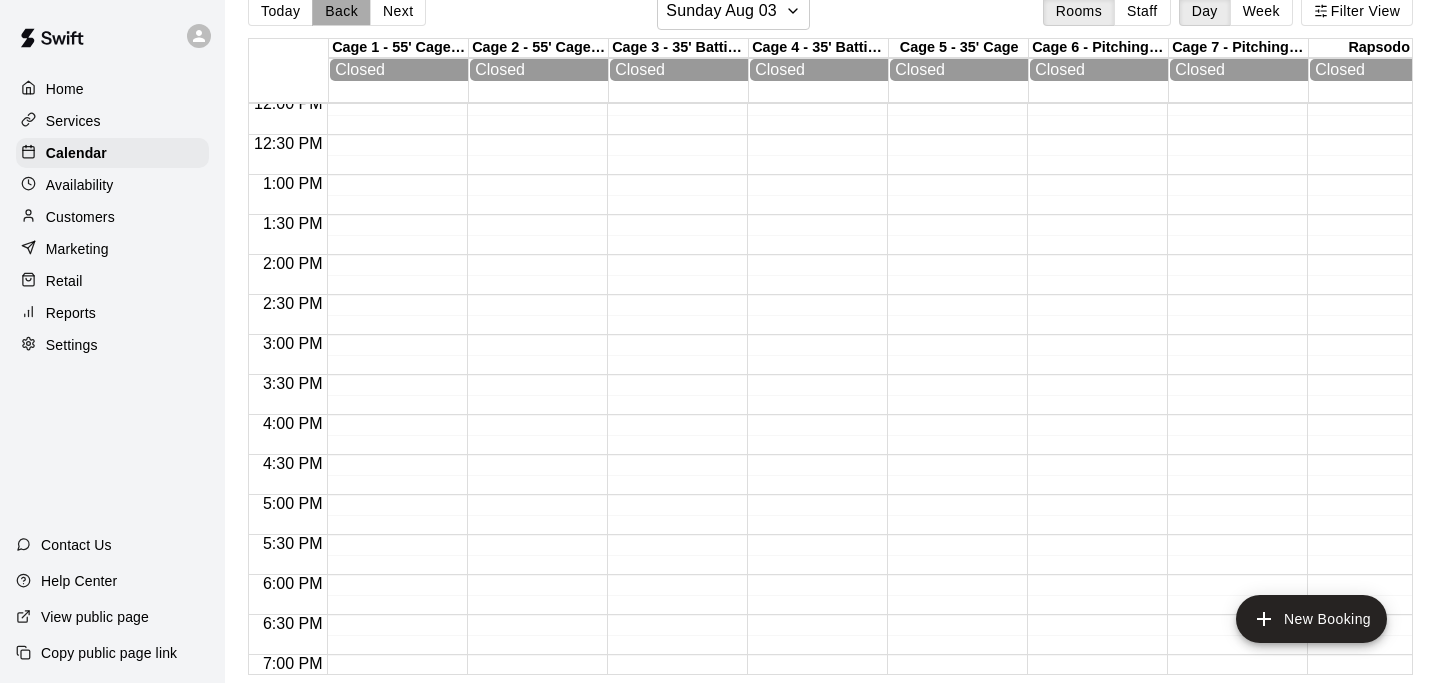 click on "Back" at bounding box center (341, 11) 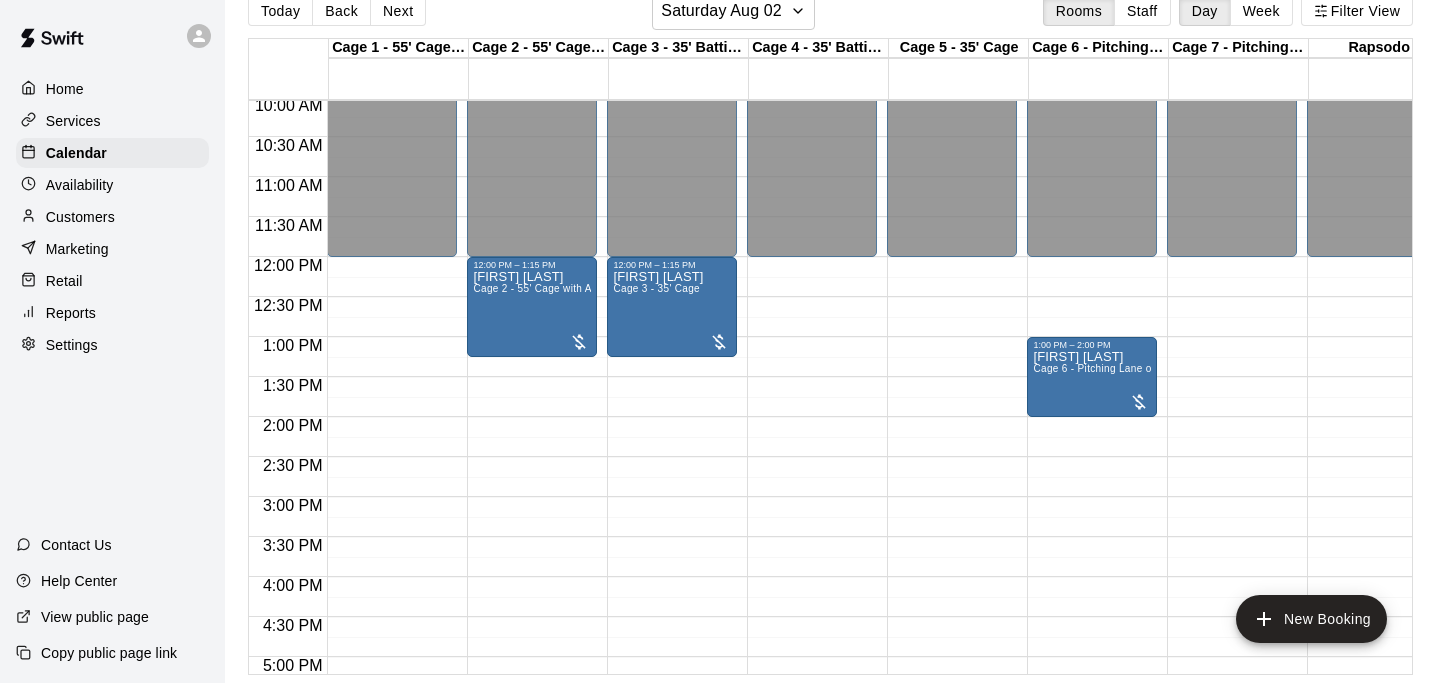 scroll, scrollTop: 807, scrollLeft: 0, axis: vertical 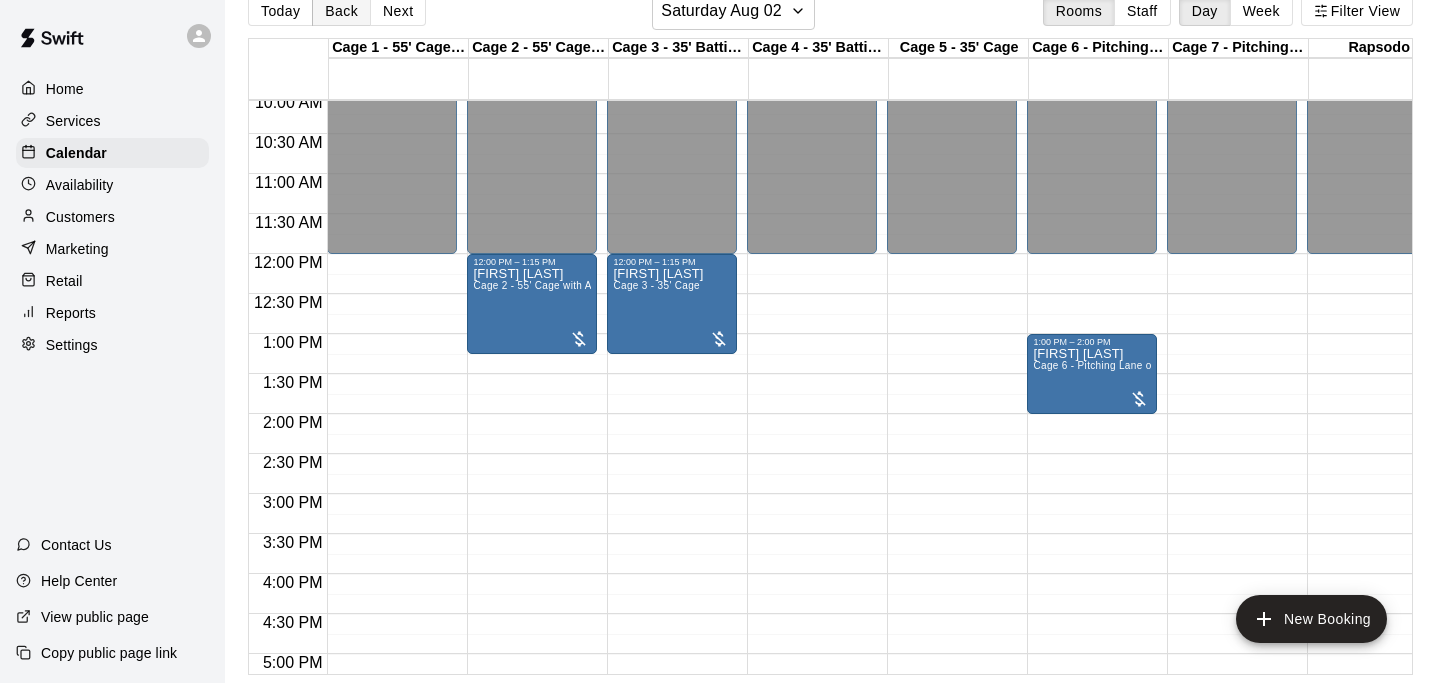 click on "Back" at bounding box center (341, 11) 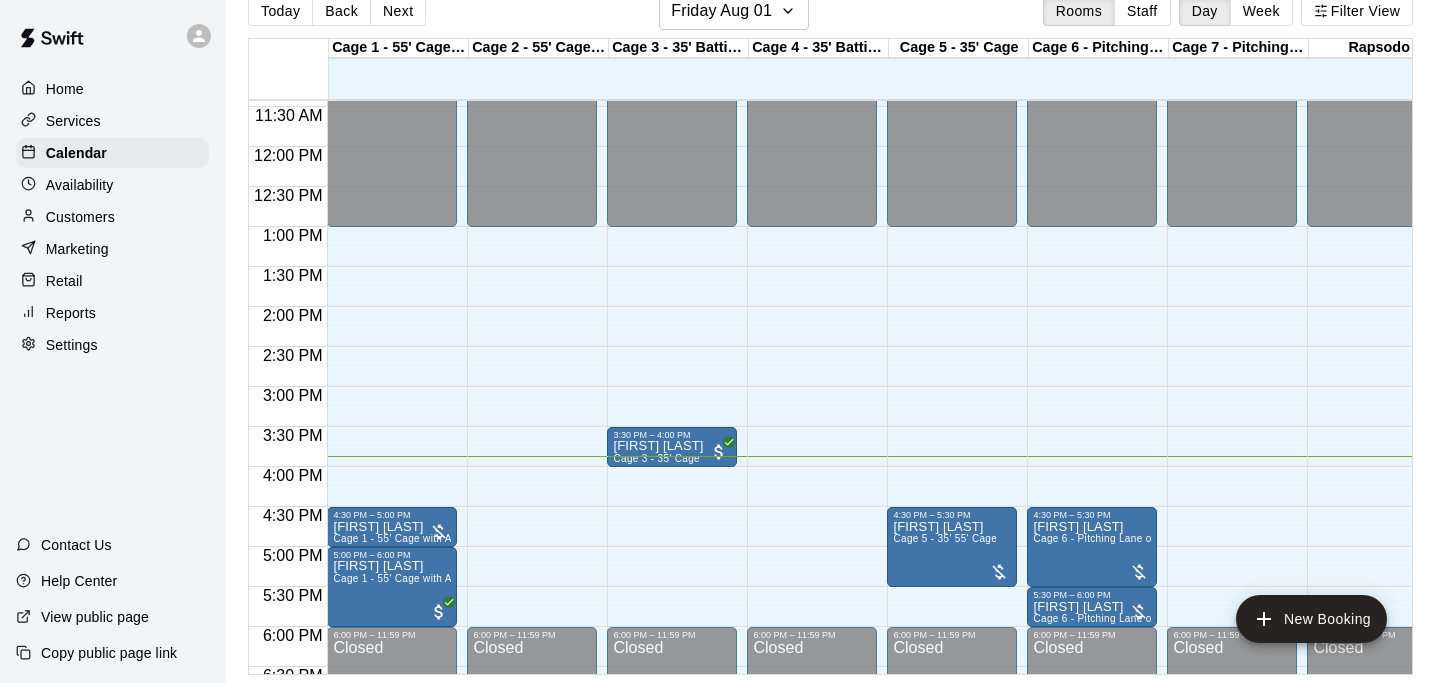 scroll, scrollTop: 917, scrollLeft: 0, axis: vertical 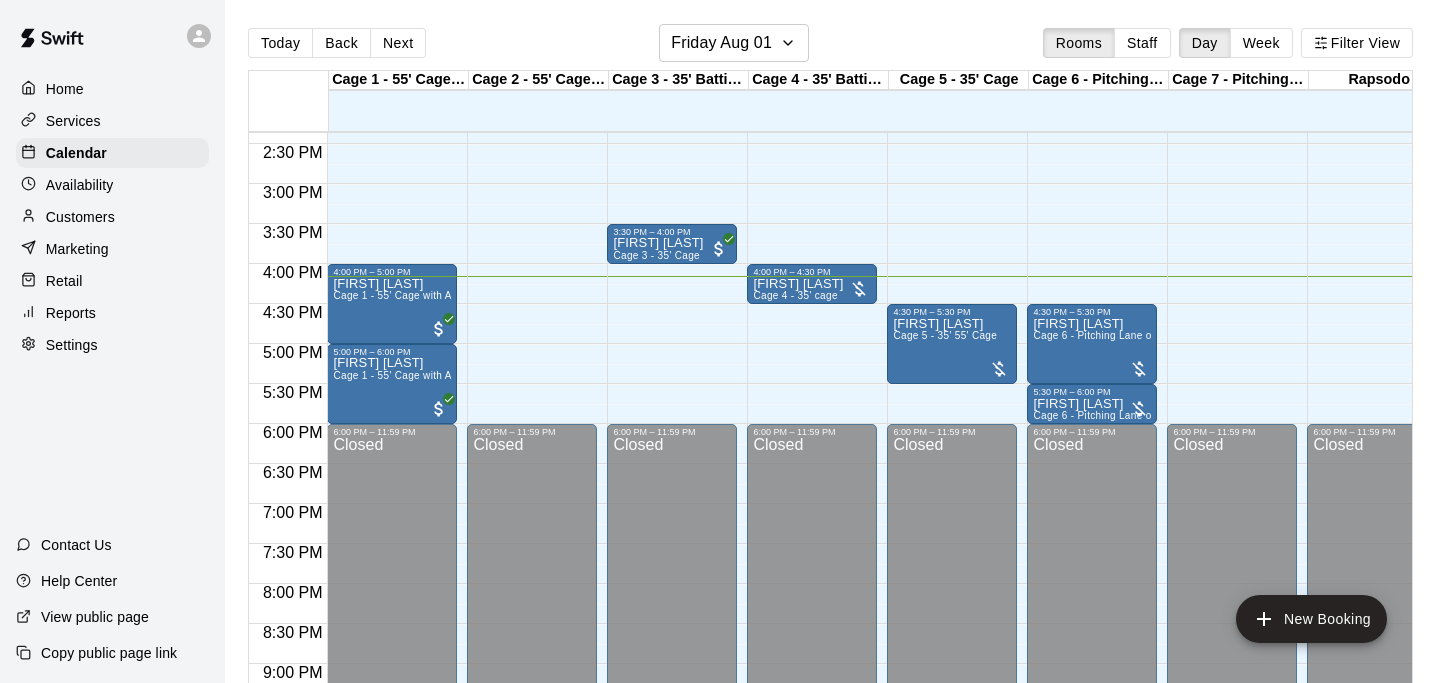 click on "Home" at bounding box center [112, 89] 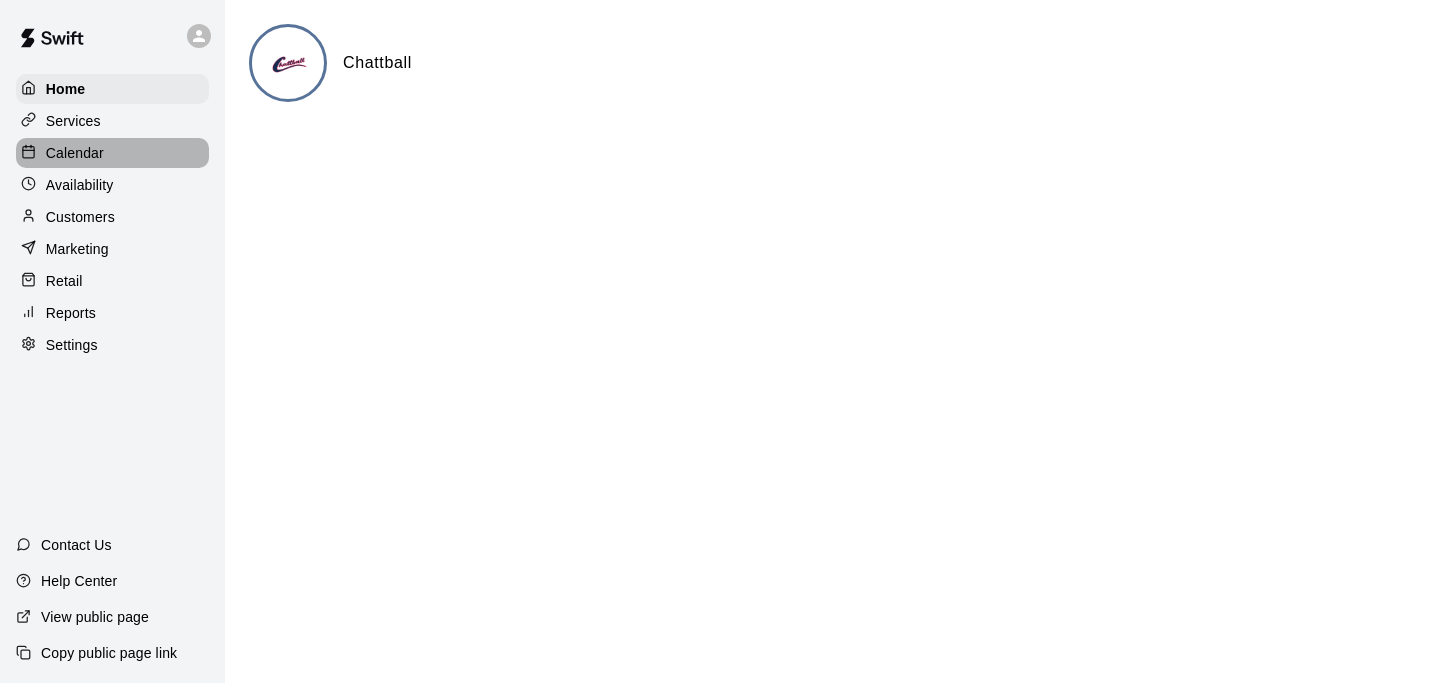 click on "Calendar" at bounding box center [112, 153] 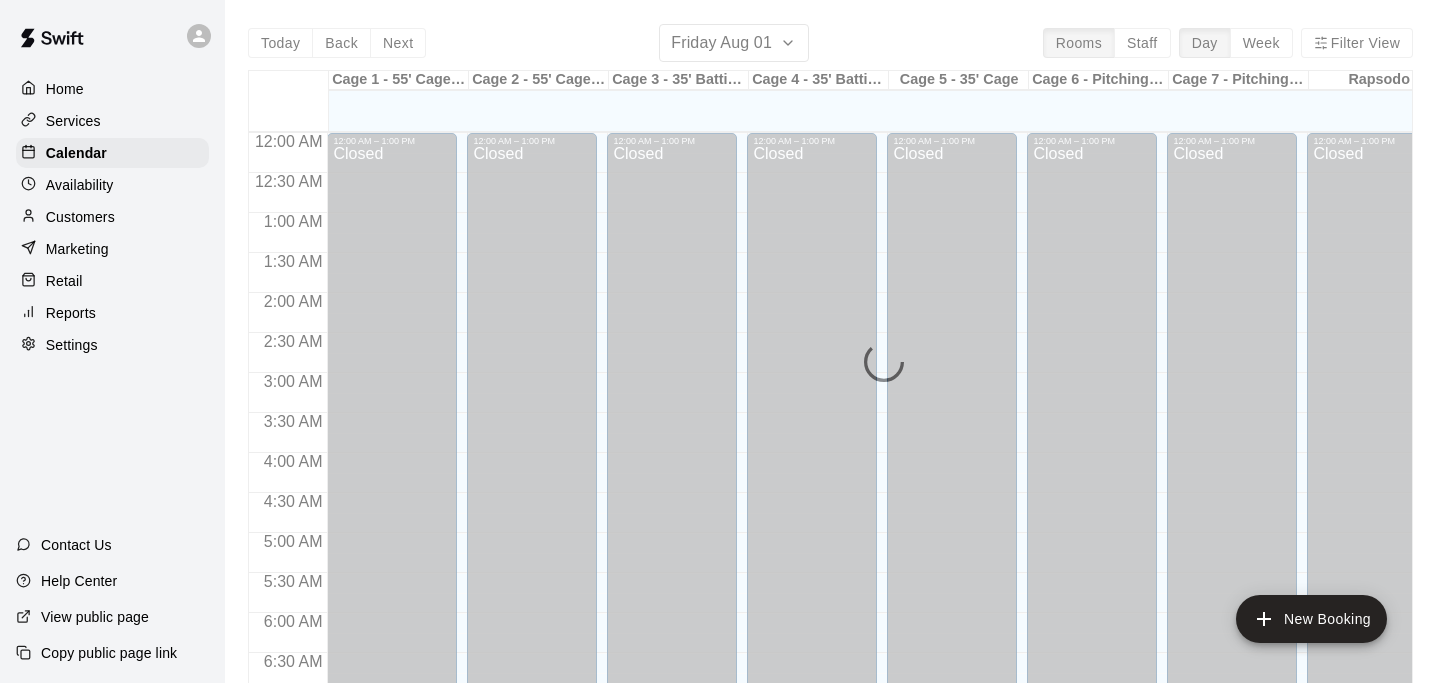 scroll, scrollTop: 1288, scrollLeft: 0, axis: vertical 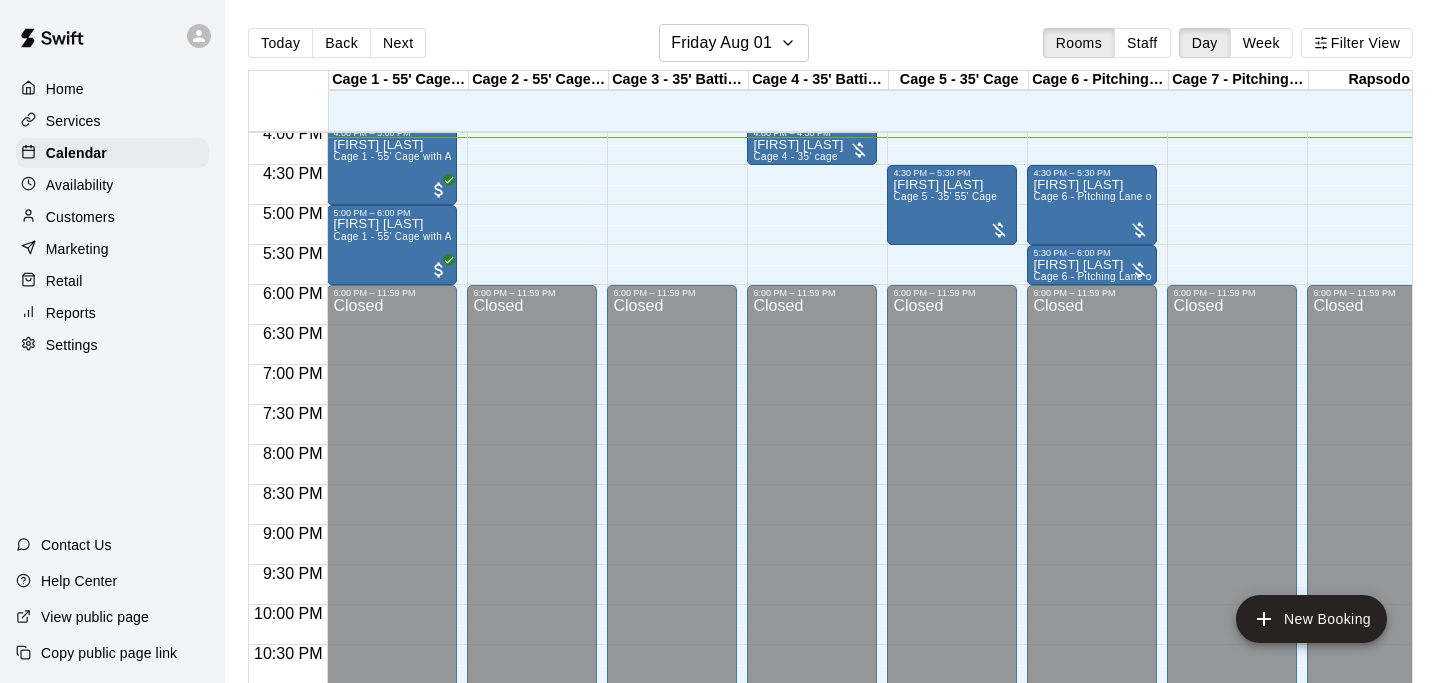 click on "Services" at bounding box center (112, 121) 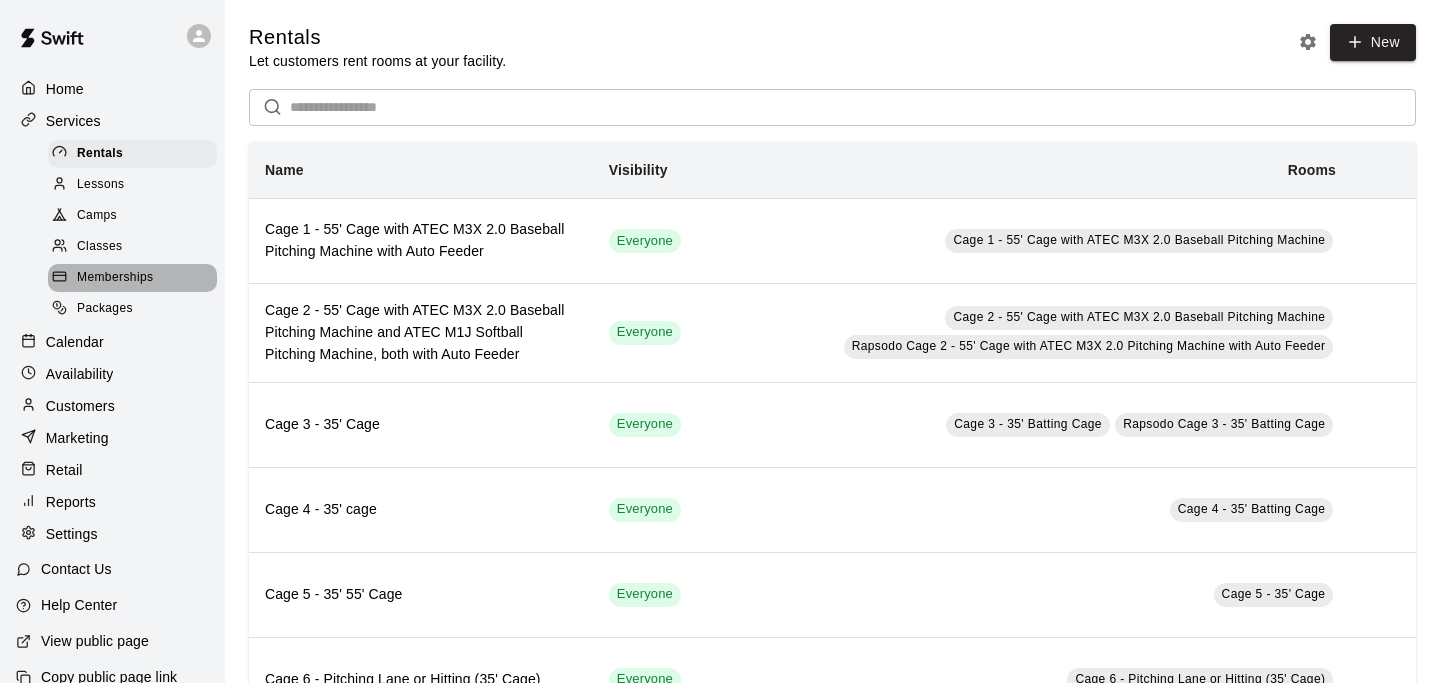 click on "Memberships" at bounding box center (115, 278) 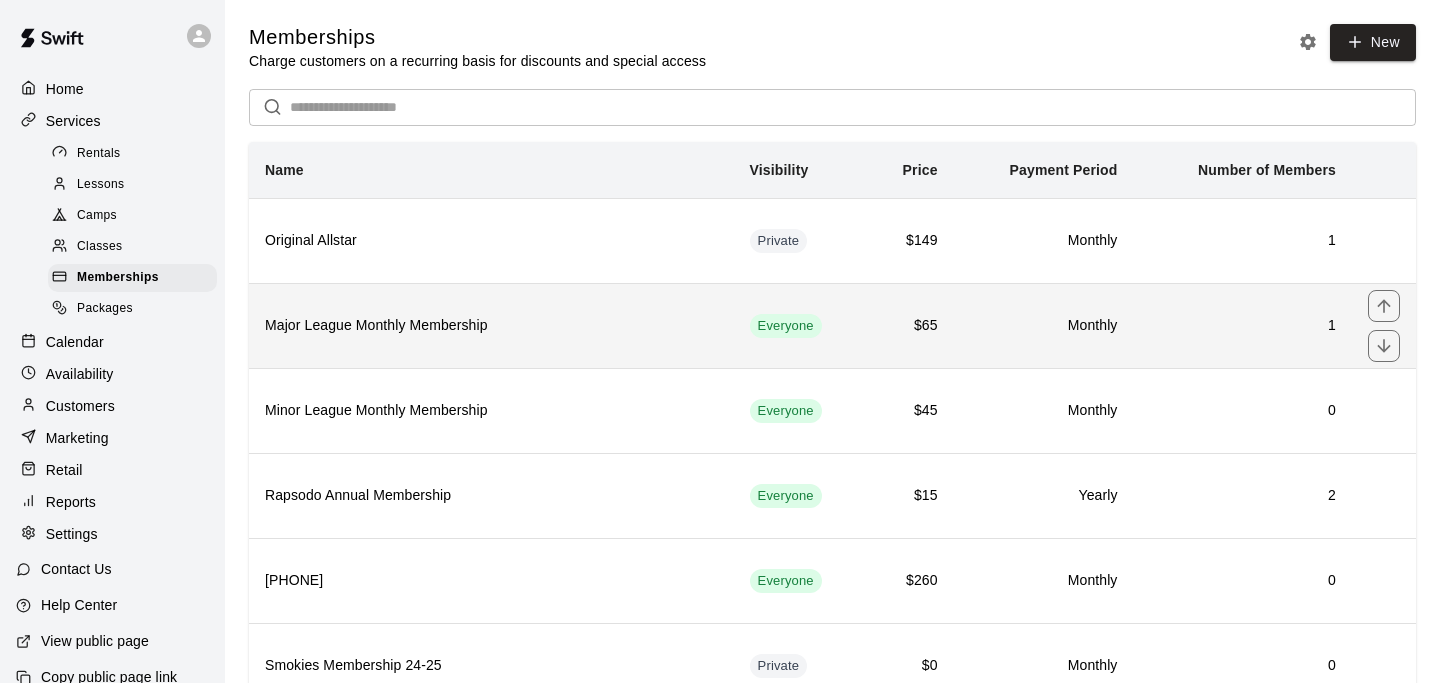 scroll, scrollTop: 1612, scrollLeft: 0, axis: vertical 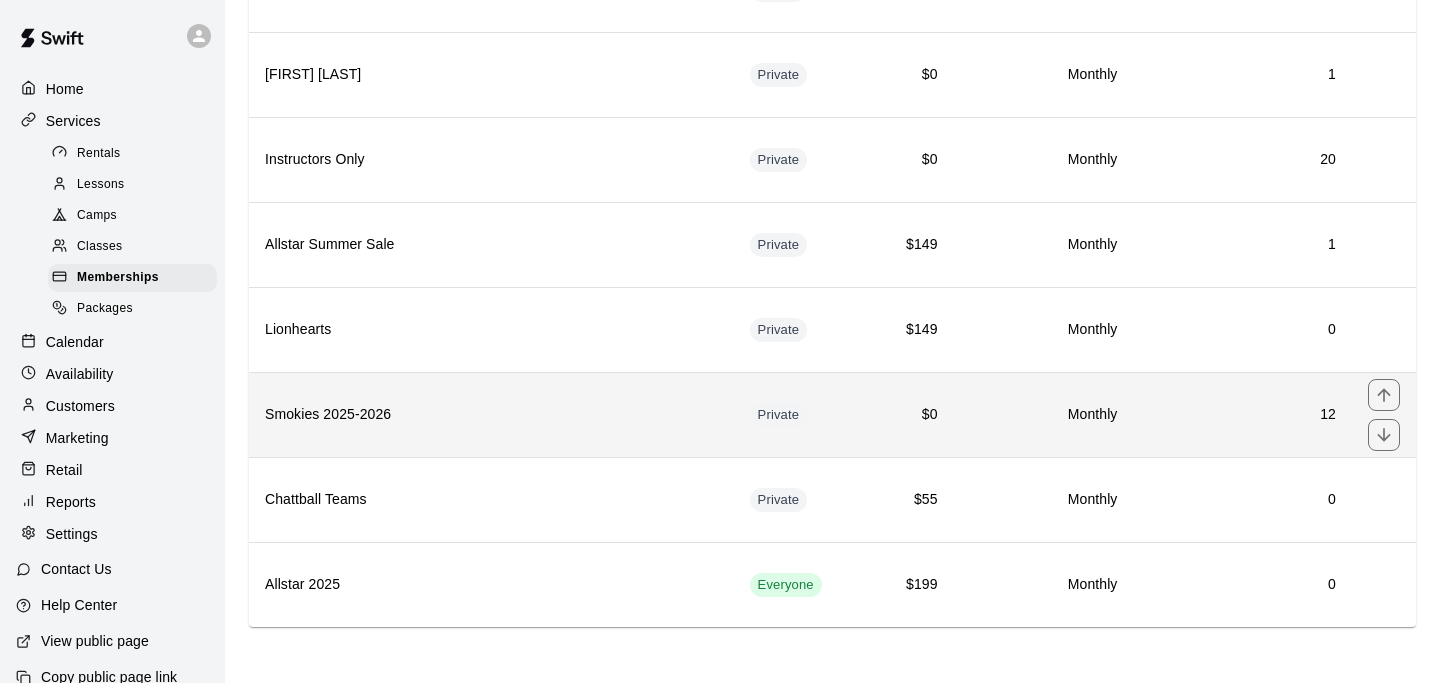 click on "Smokies 2025-2026" at bounding box center (491, 414) 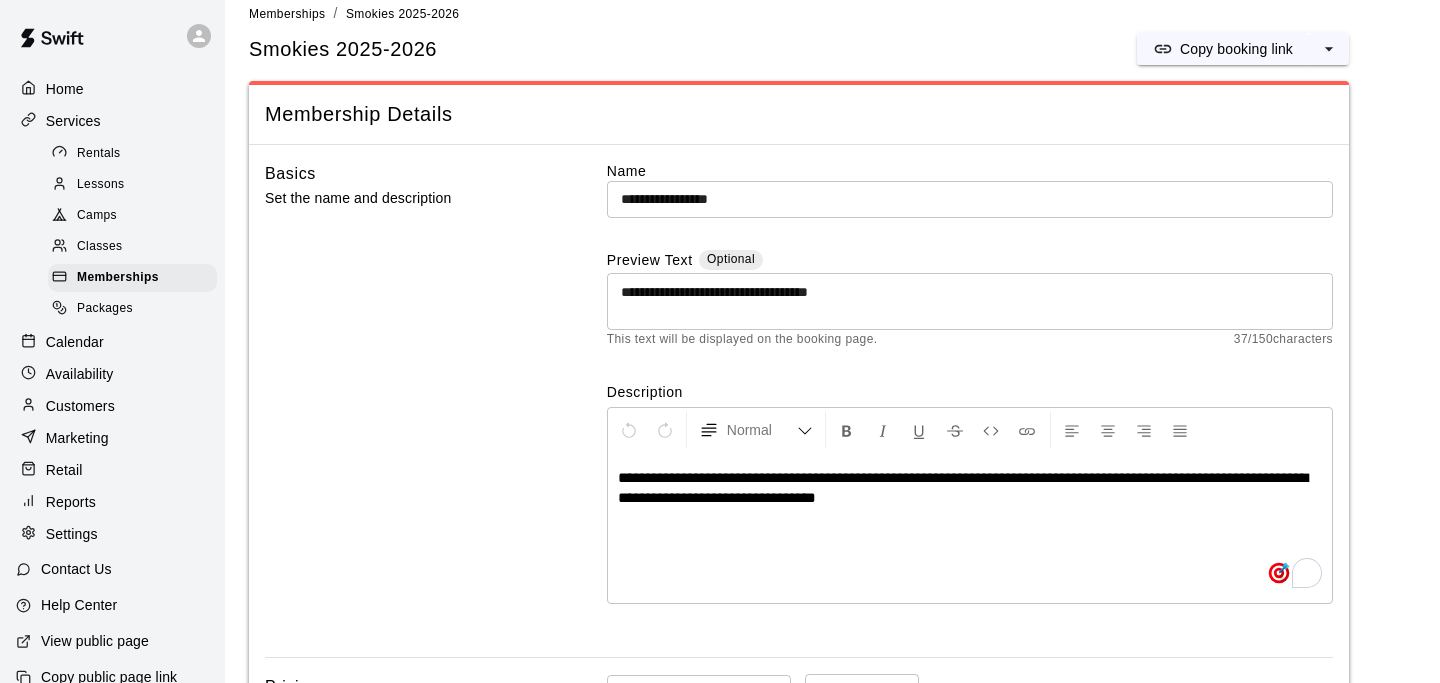 scroll, scrollTop: 0, scrollLeft: 0, axis: both 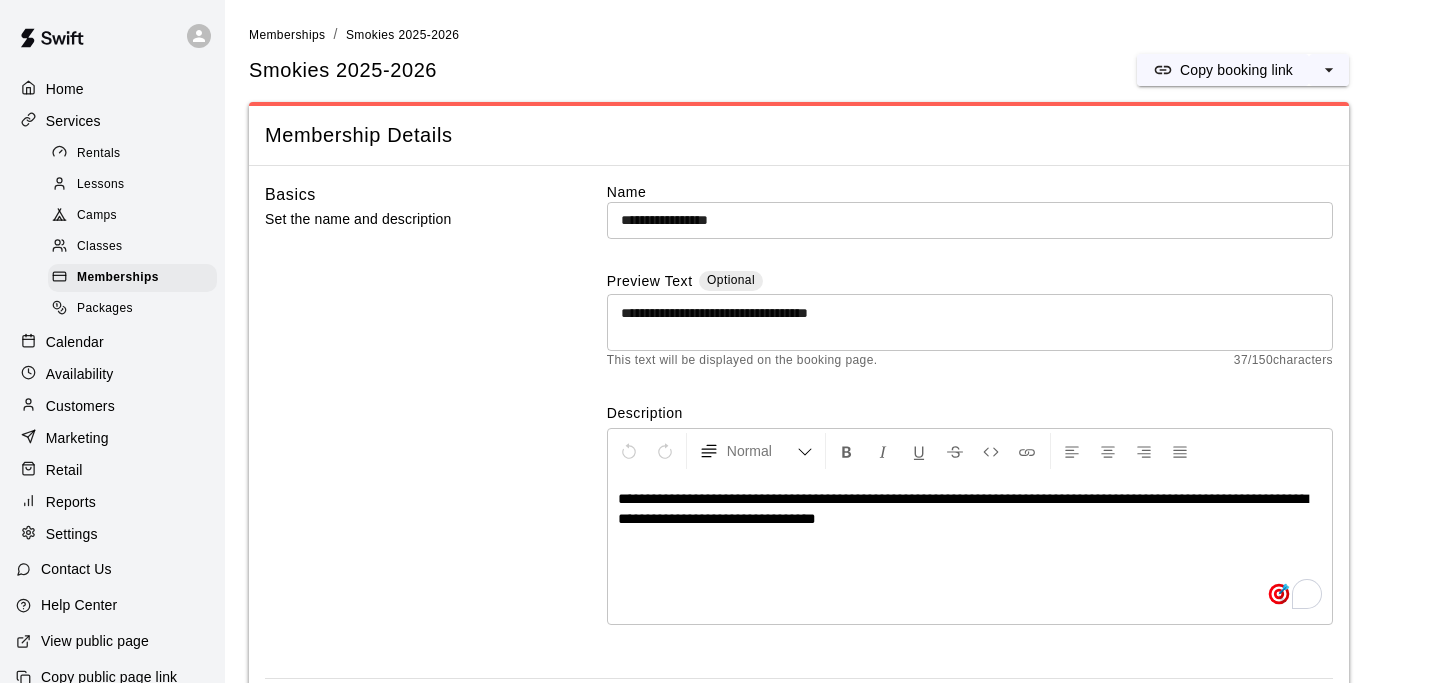 click on "Services" at bounding box center [112, 121] 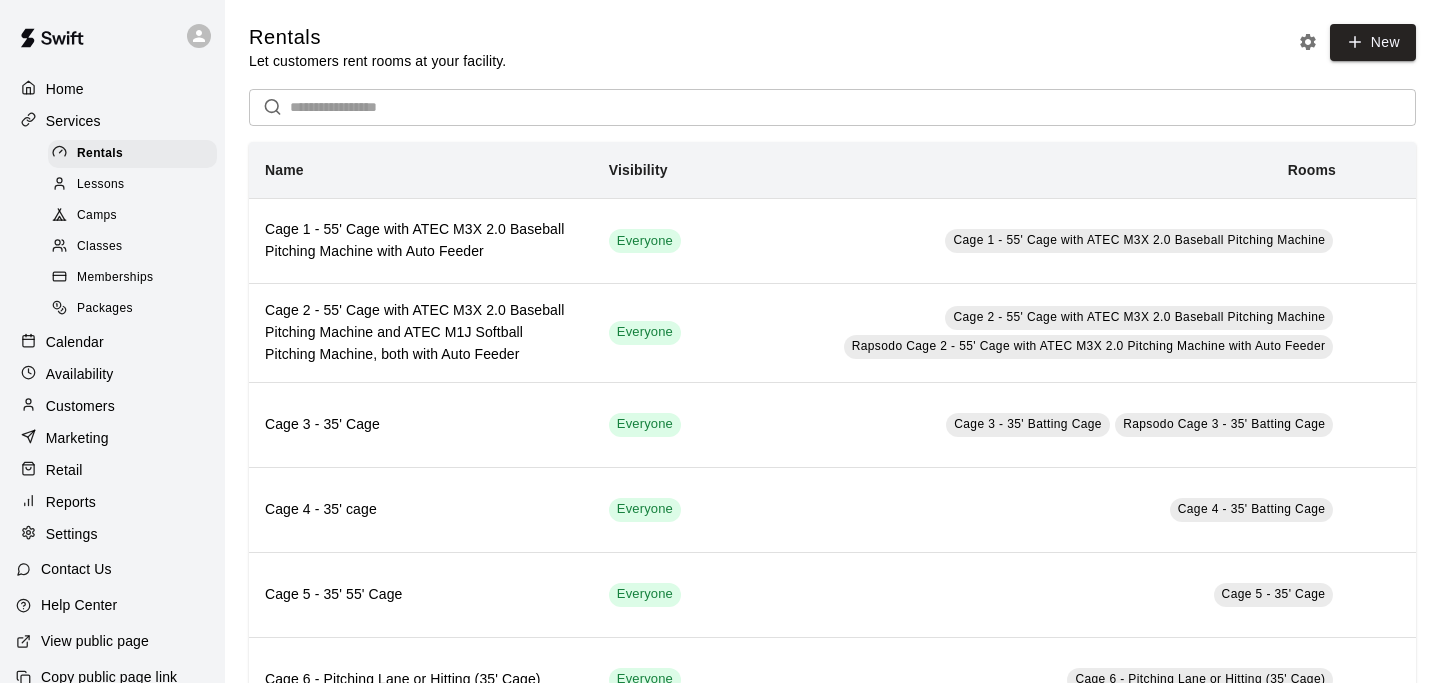click on "Home" at bounding box center (112, 89) 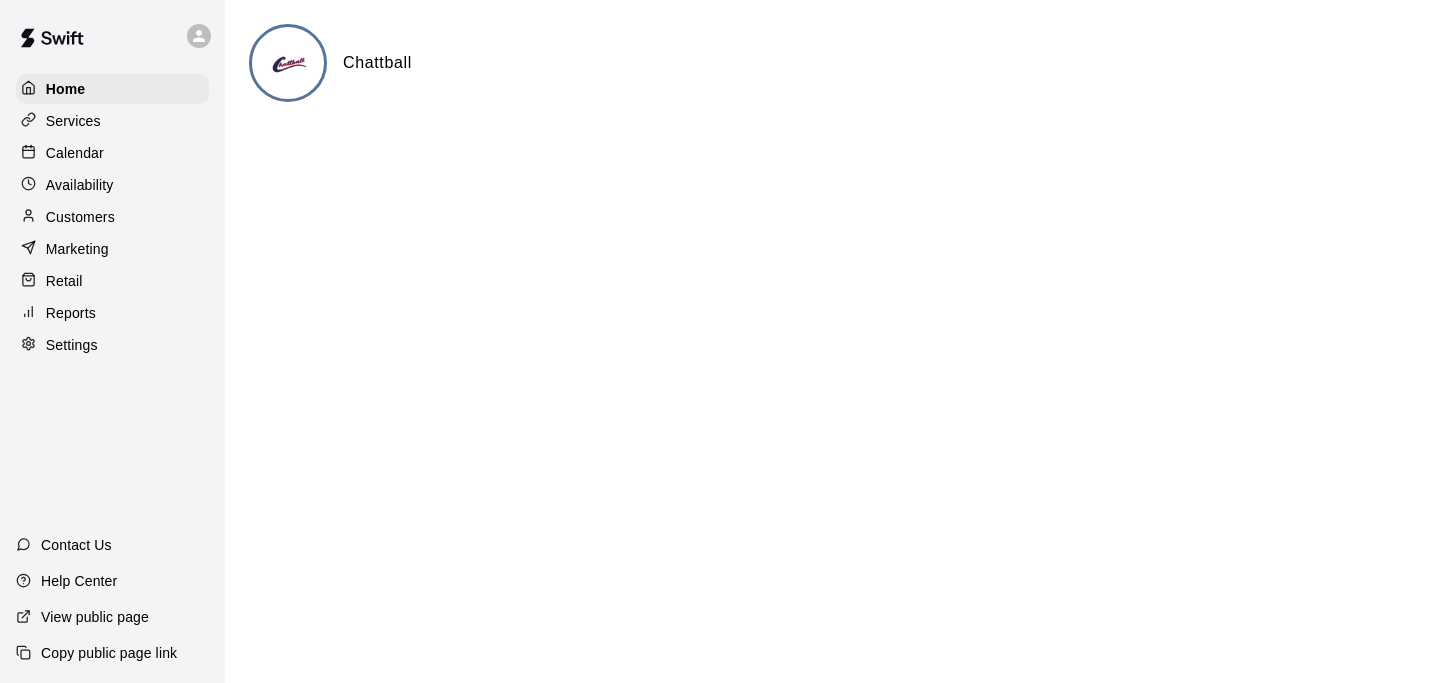 click on "Calendar" at bounding box center [112, 153] 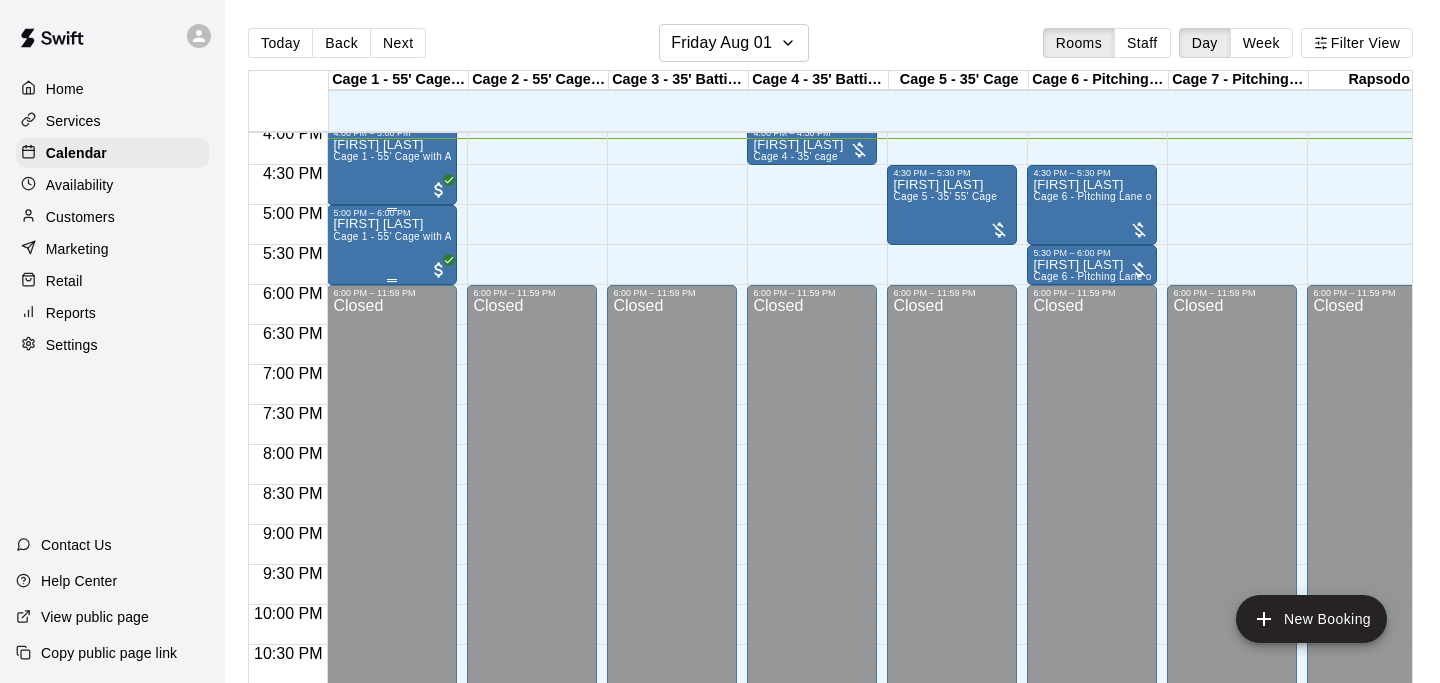 scroll, scrollTop: 1150, scrollLeft: 0, axis: vertical 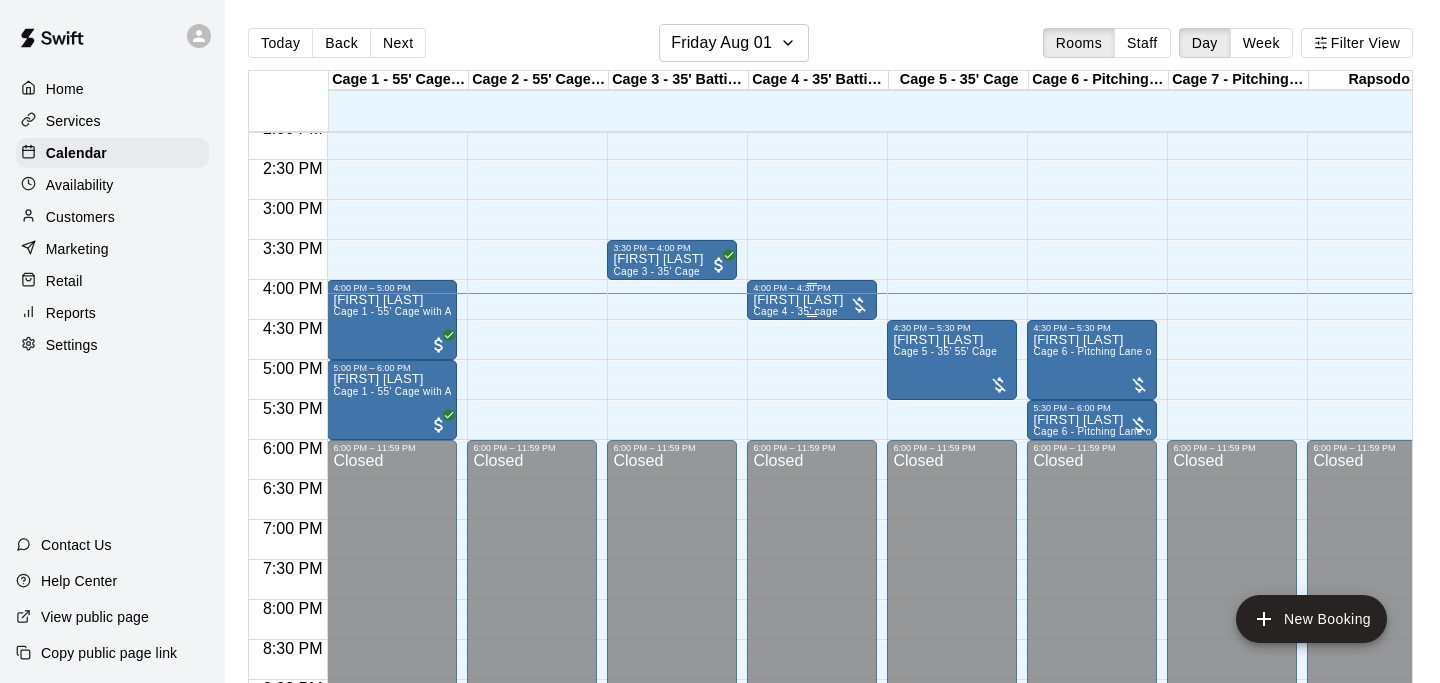 click on "Lee  Smith Cage 4 - 35' cage" at bounding box center (812, 634) 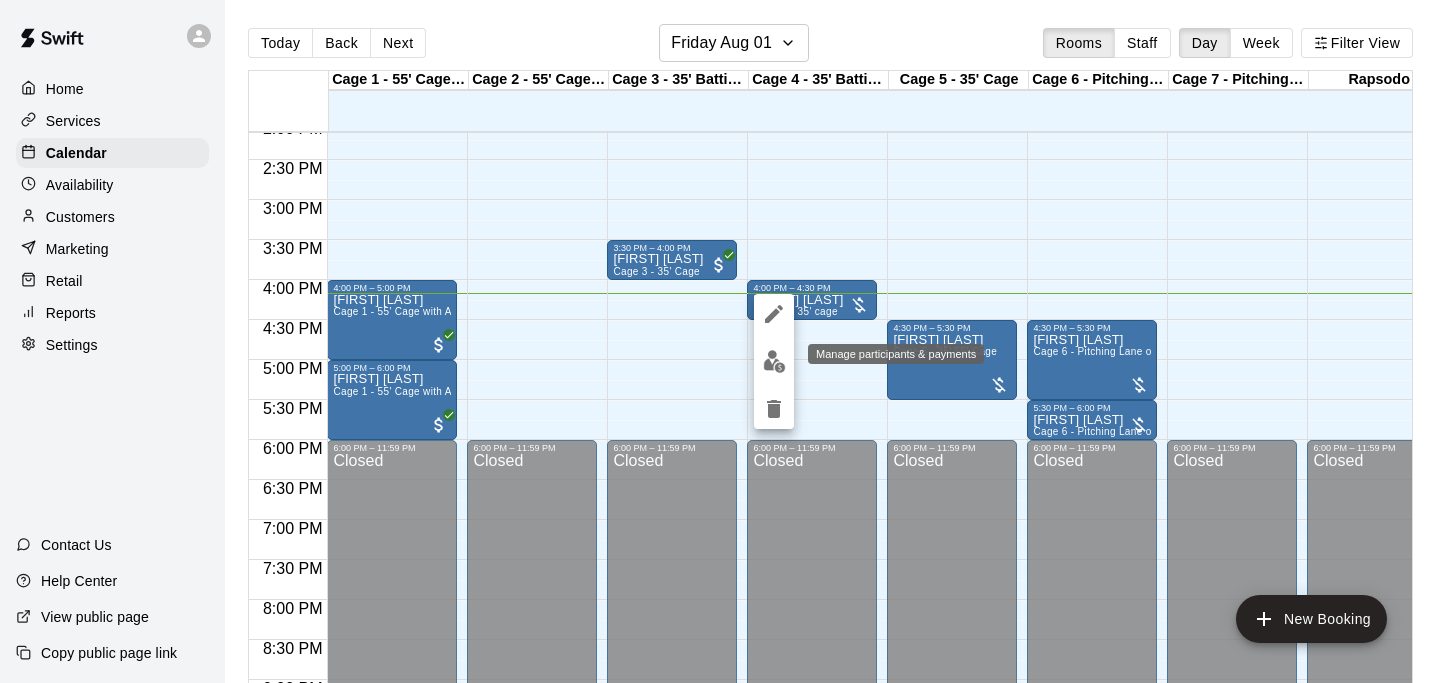 click at bounding box center [774, 361] 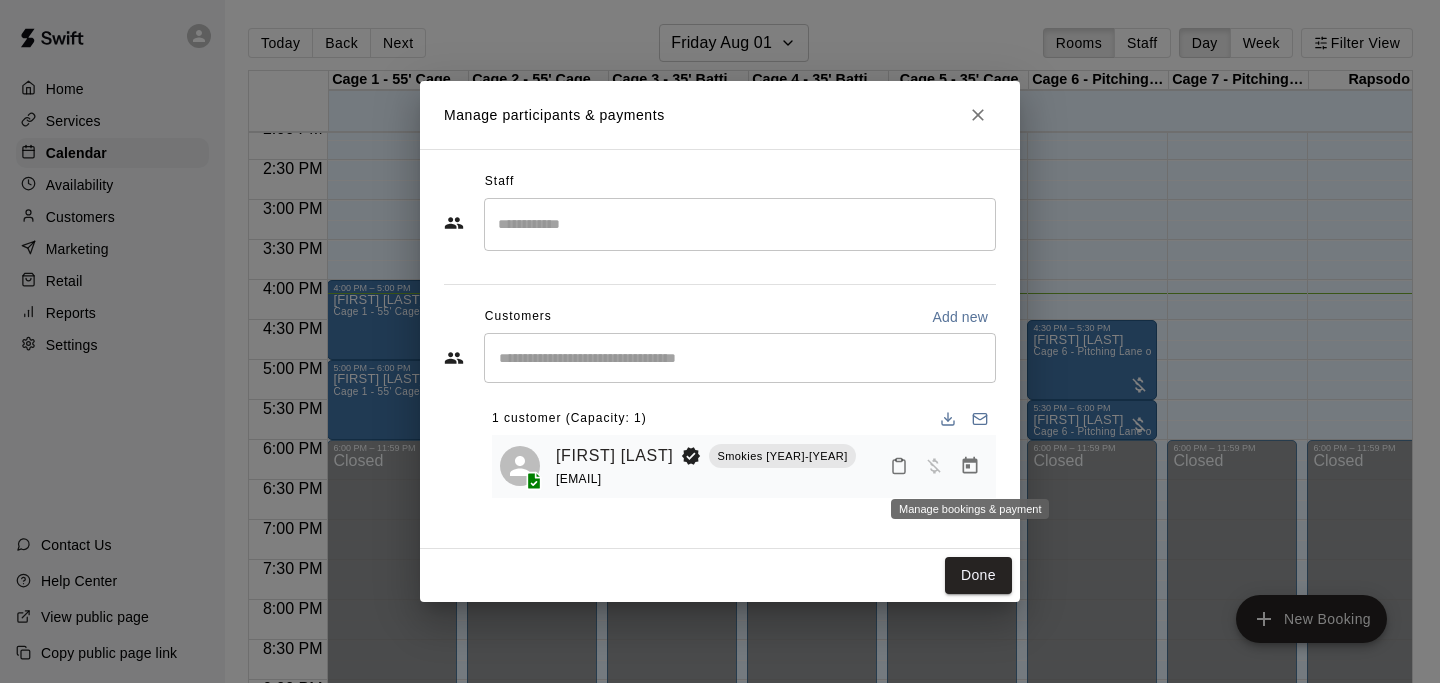 click 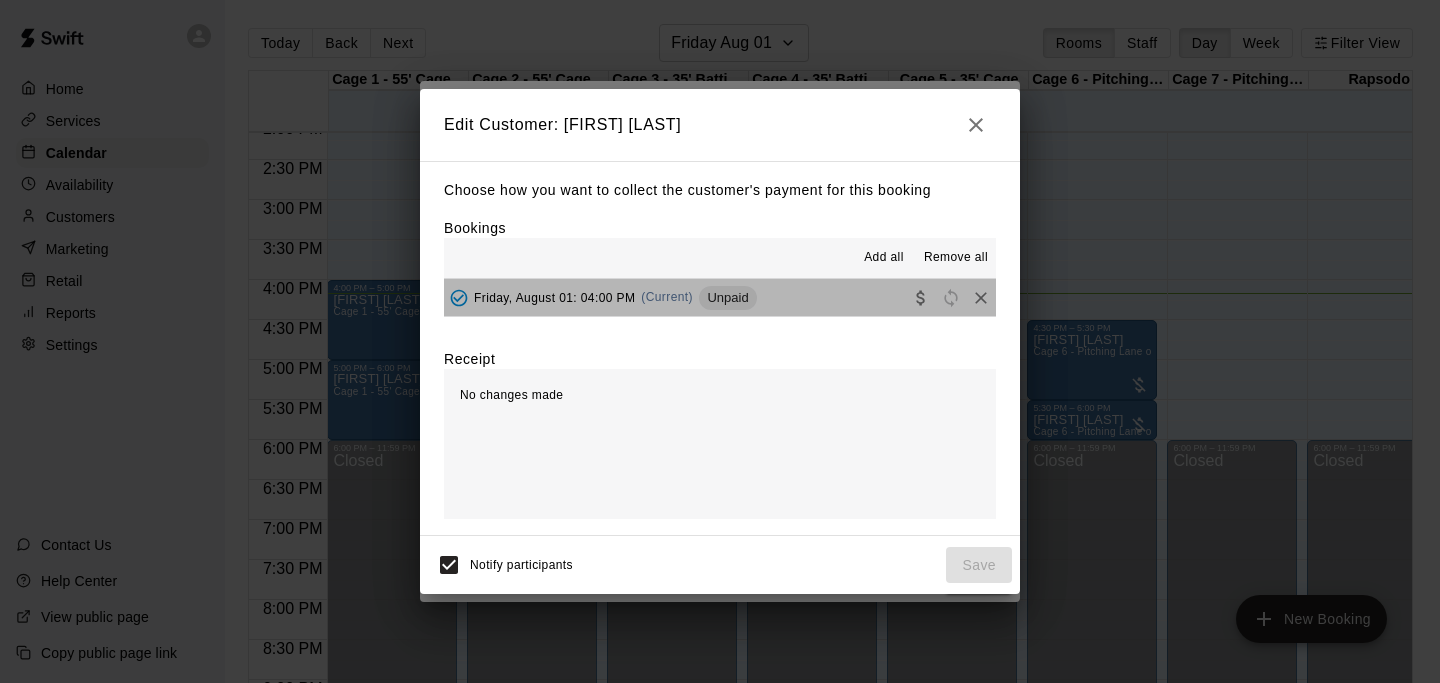 click on "Friday, August 01: 04:00 PM (Current) Unpaid" at bounding box center [720, 297] 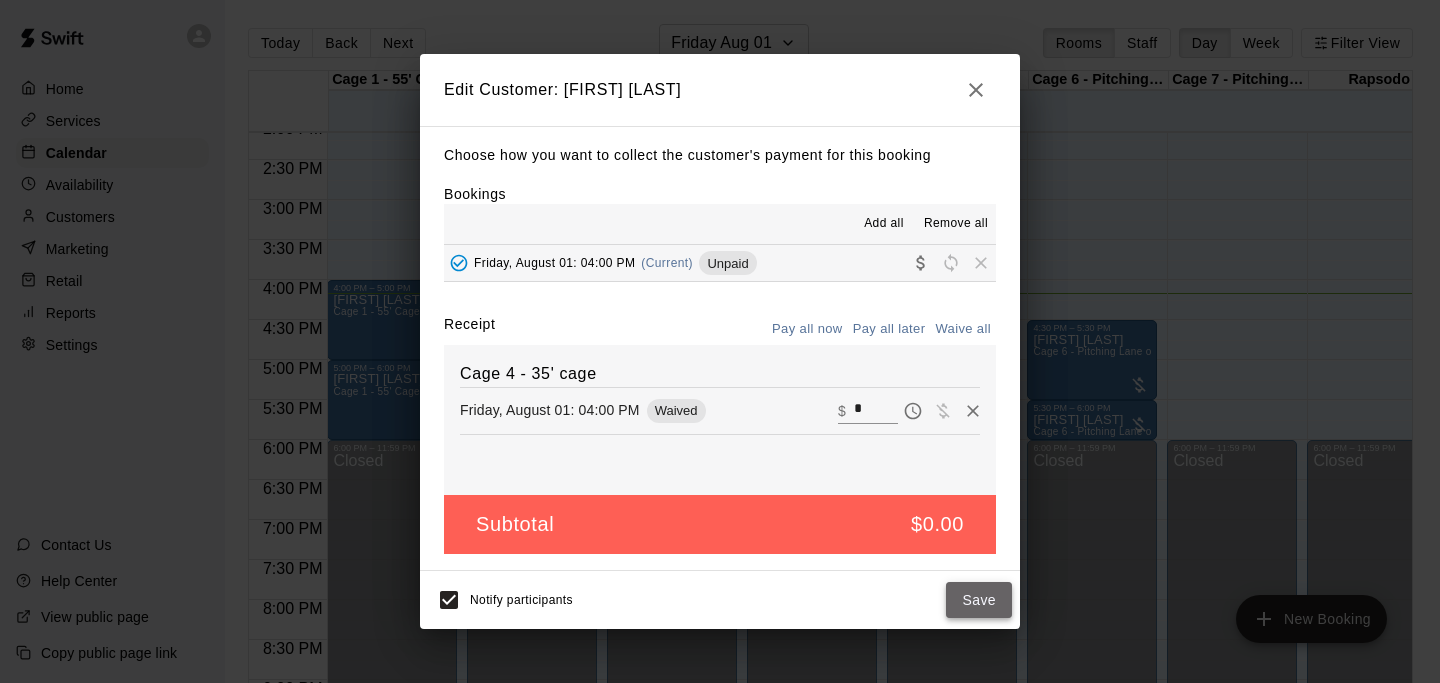 click on "Save" at bounding box center (979, 600) 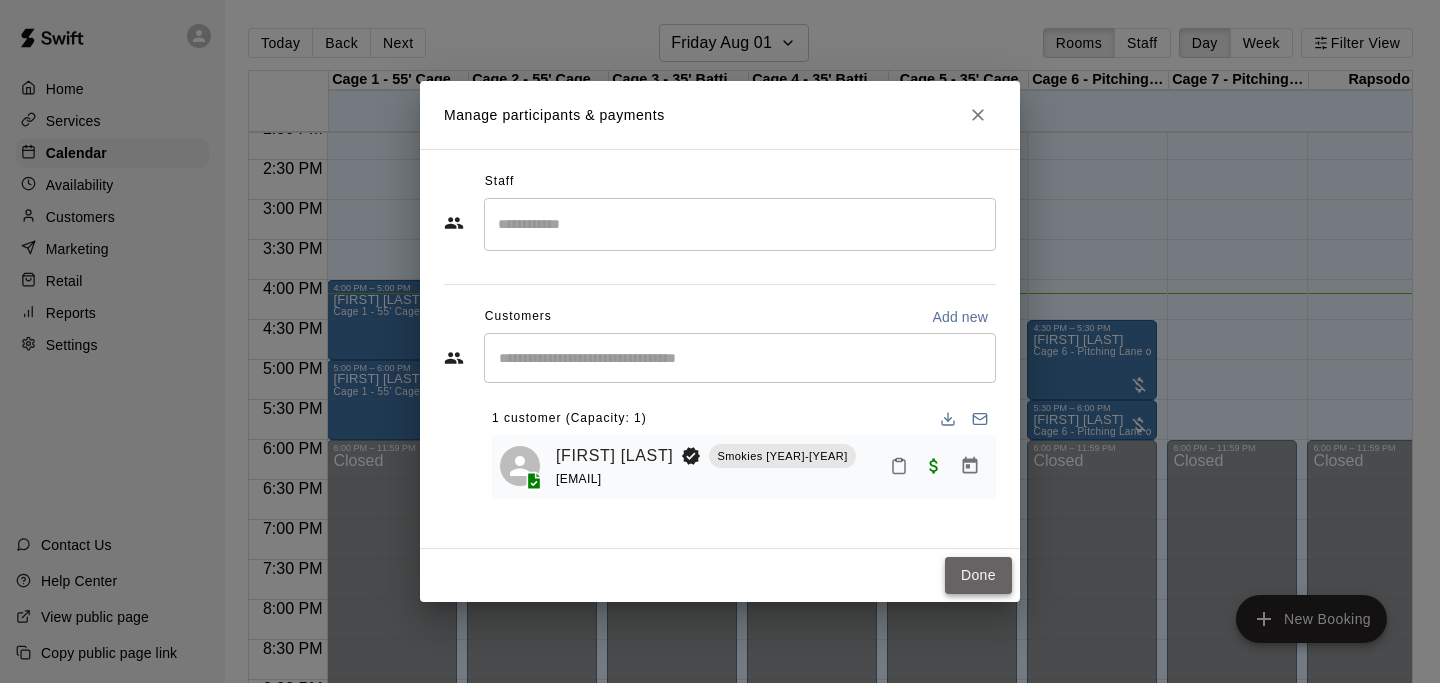 click on "Done" at bounding box center [978, 575] 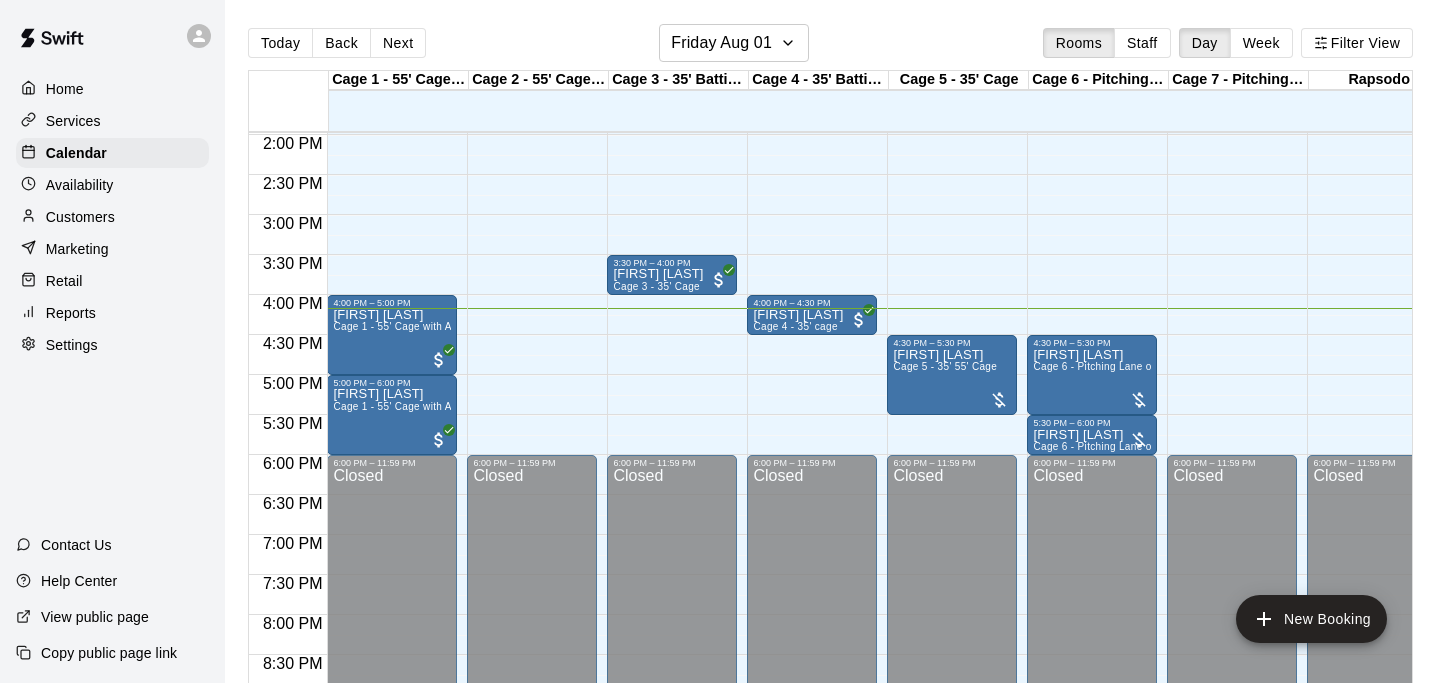 scroll, scrollTop: 1111, scrollLeft: 0, axis: vertical 